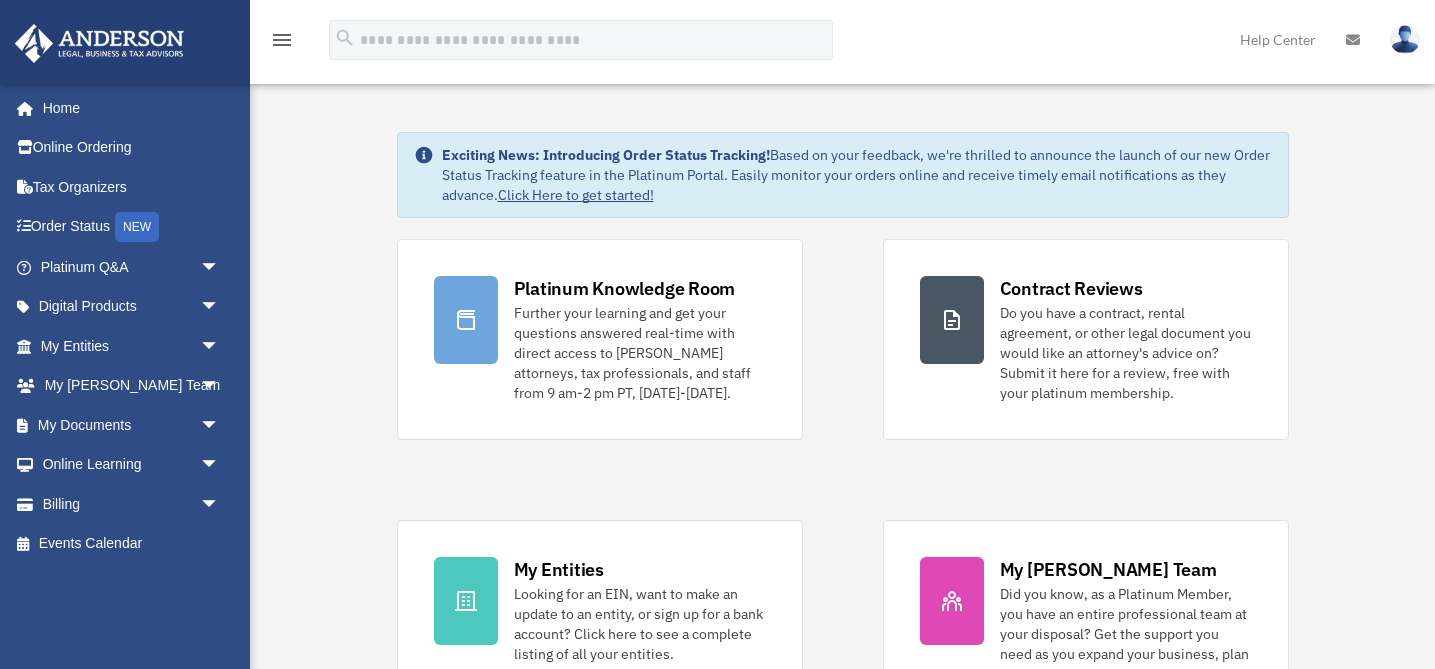 scroll, scrollTop: 0, scrollLeft: 0, axis: both 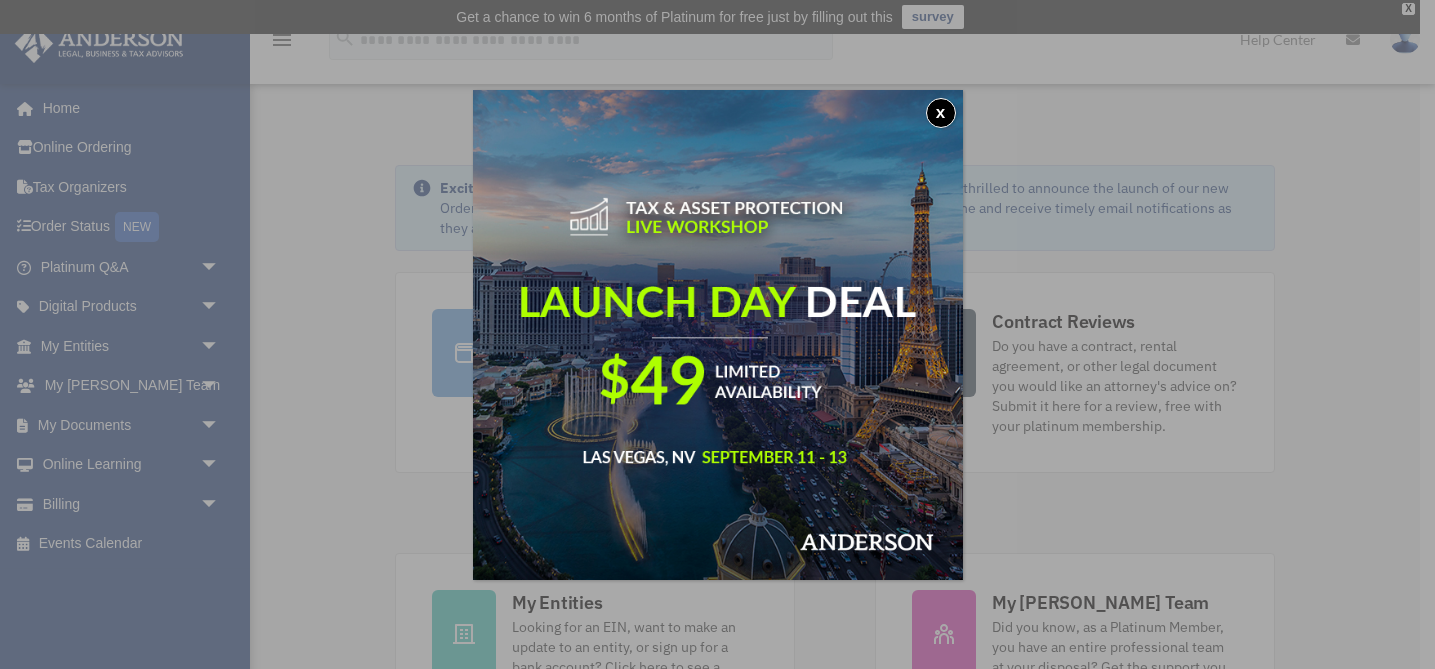 click on "x" at bounding box center (941, 113) 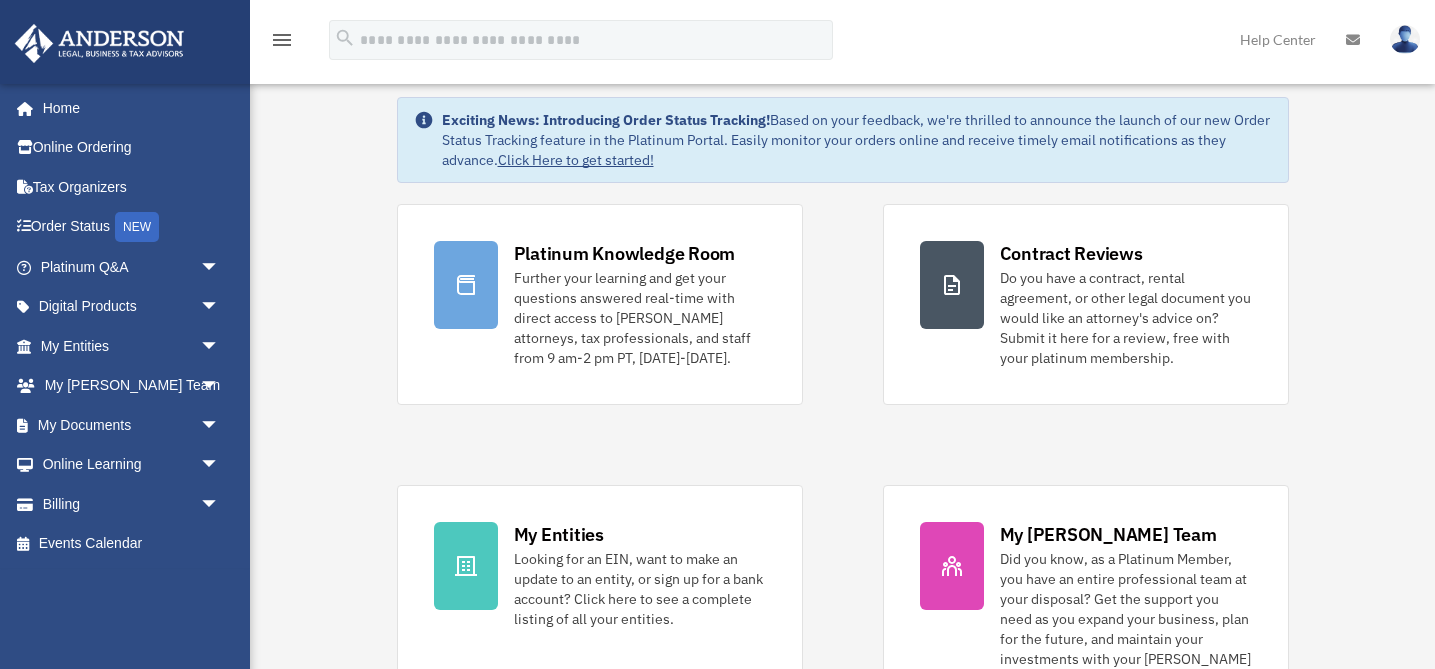 scroll, scrollTop: 0, scrollLeft: 0, axis: both 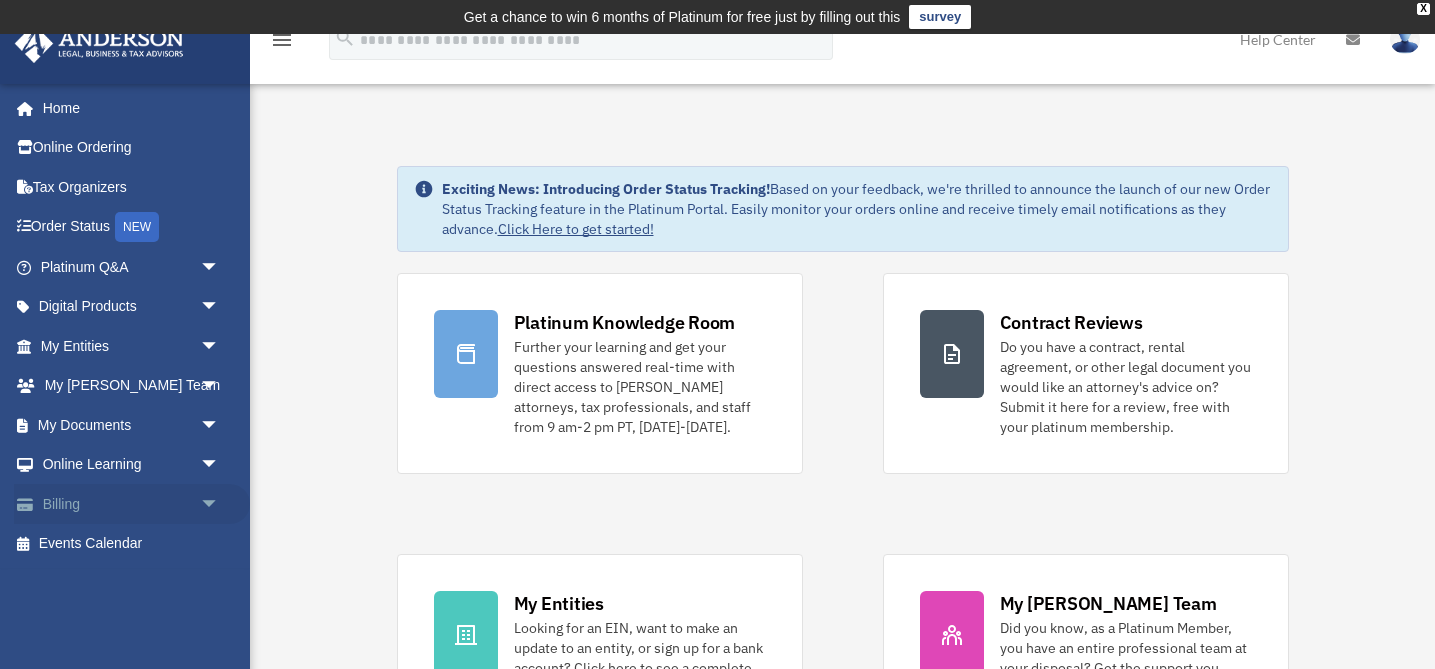 click on "arrow_drop_down" at bounding box center (220, 504) 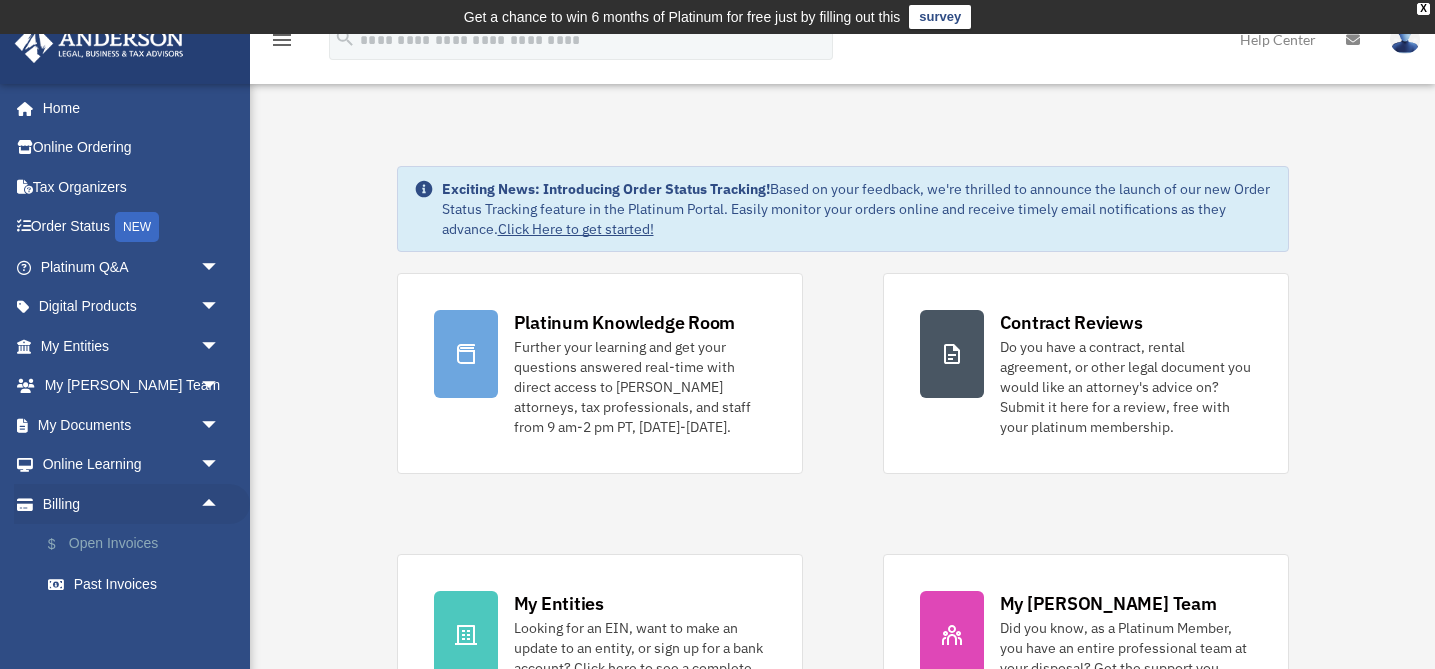 click on "$ Open Invoices" at bounding box center [139, 544] 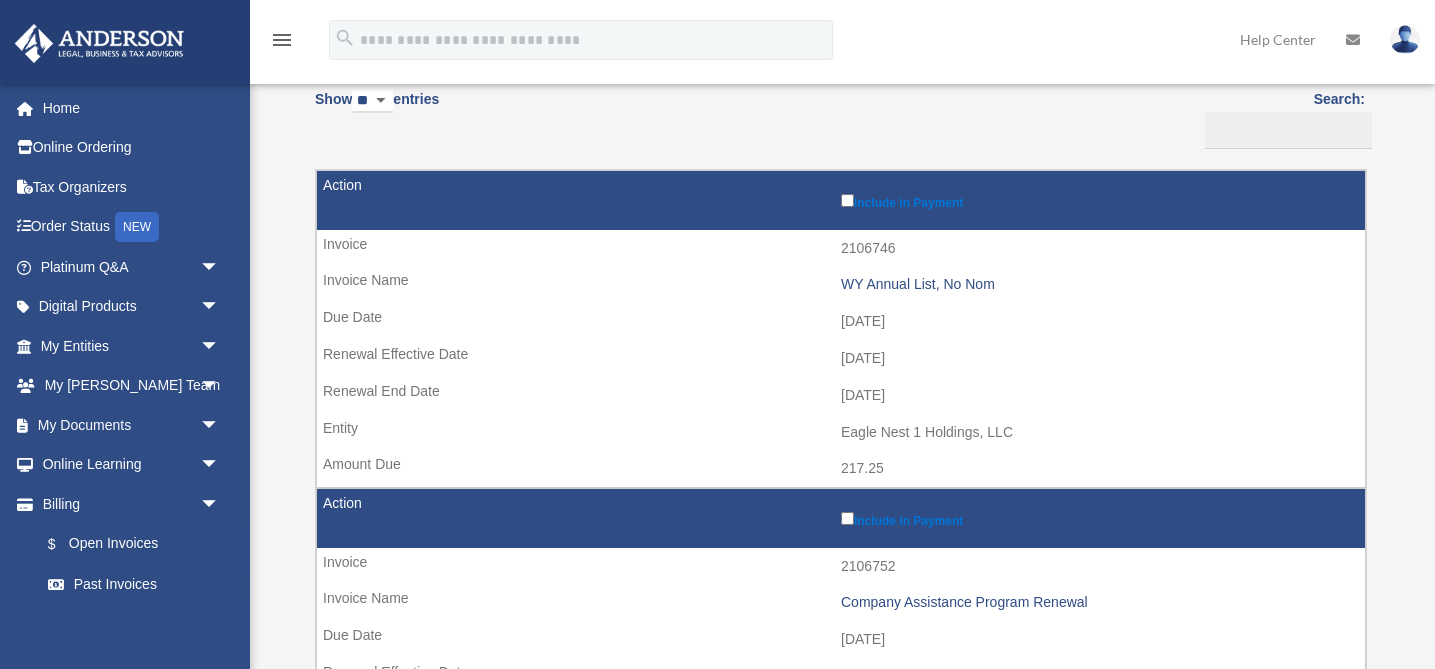 scroll, scrollTop: 216, scrollLeft: 0, axis: vertical 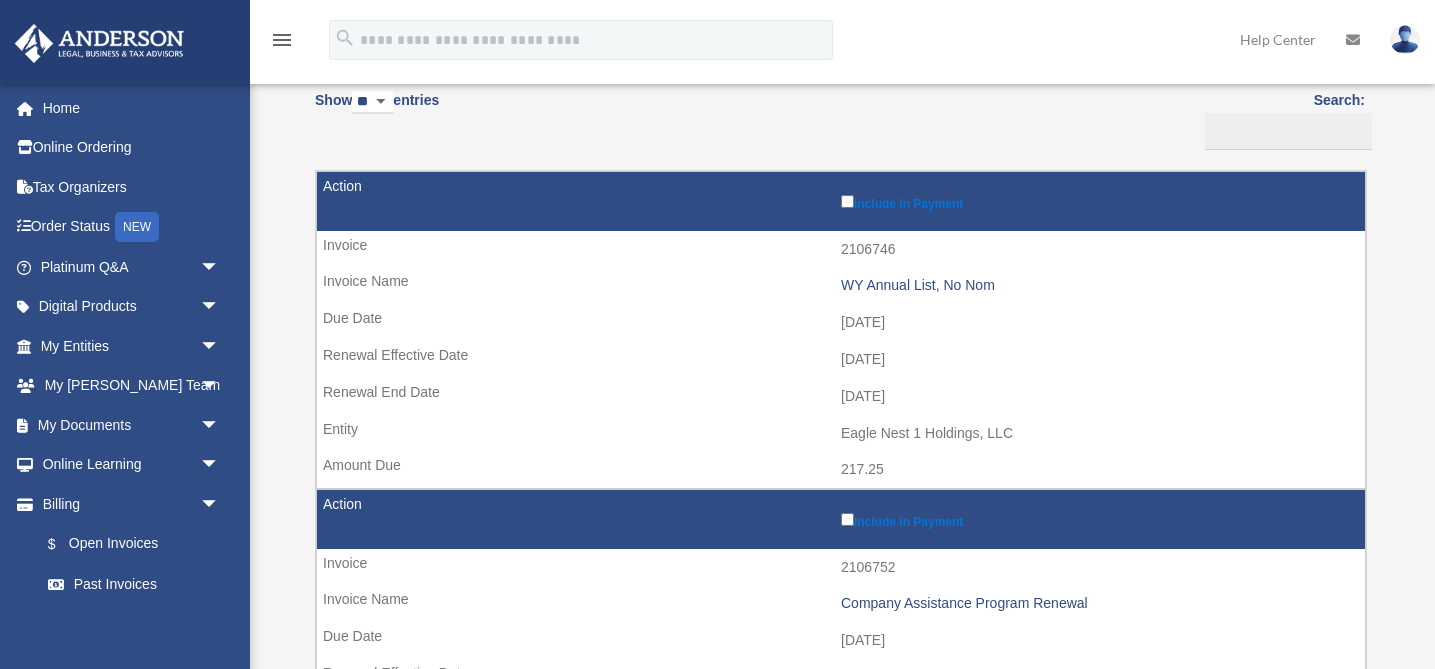 click on "Include in Payment" at bounding box center [1098, 201] 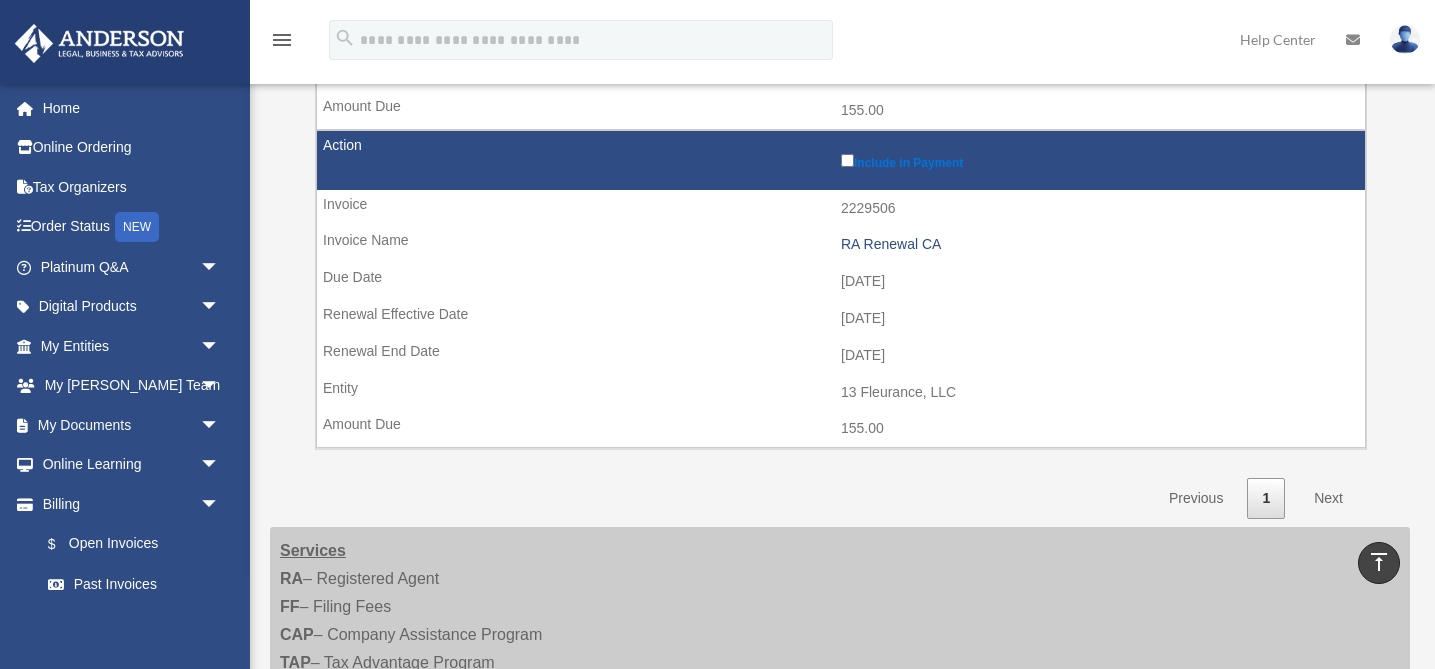 scroll, scrollTop: 1519, scrollLeft: 0, axis: vertical 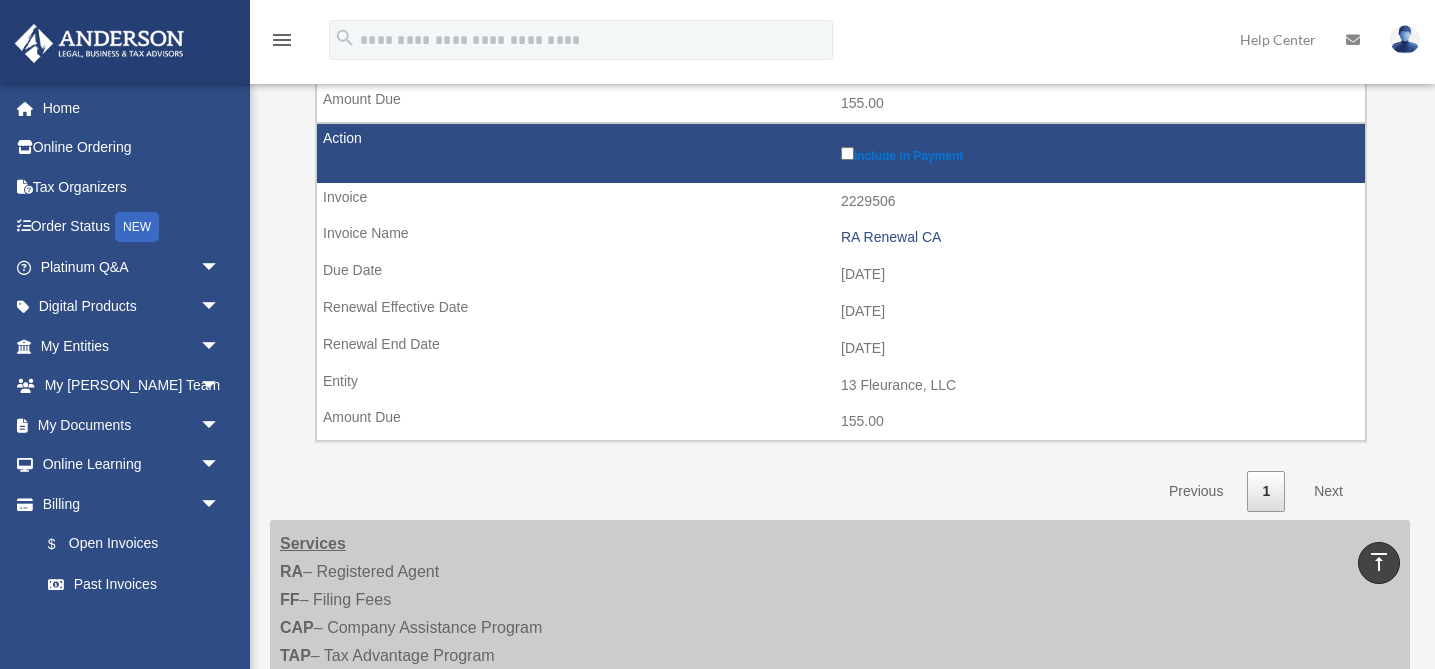 click on "Next" at bounding box center [1328, 491] 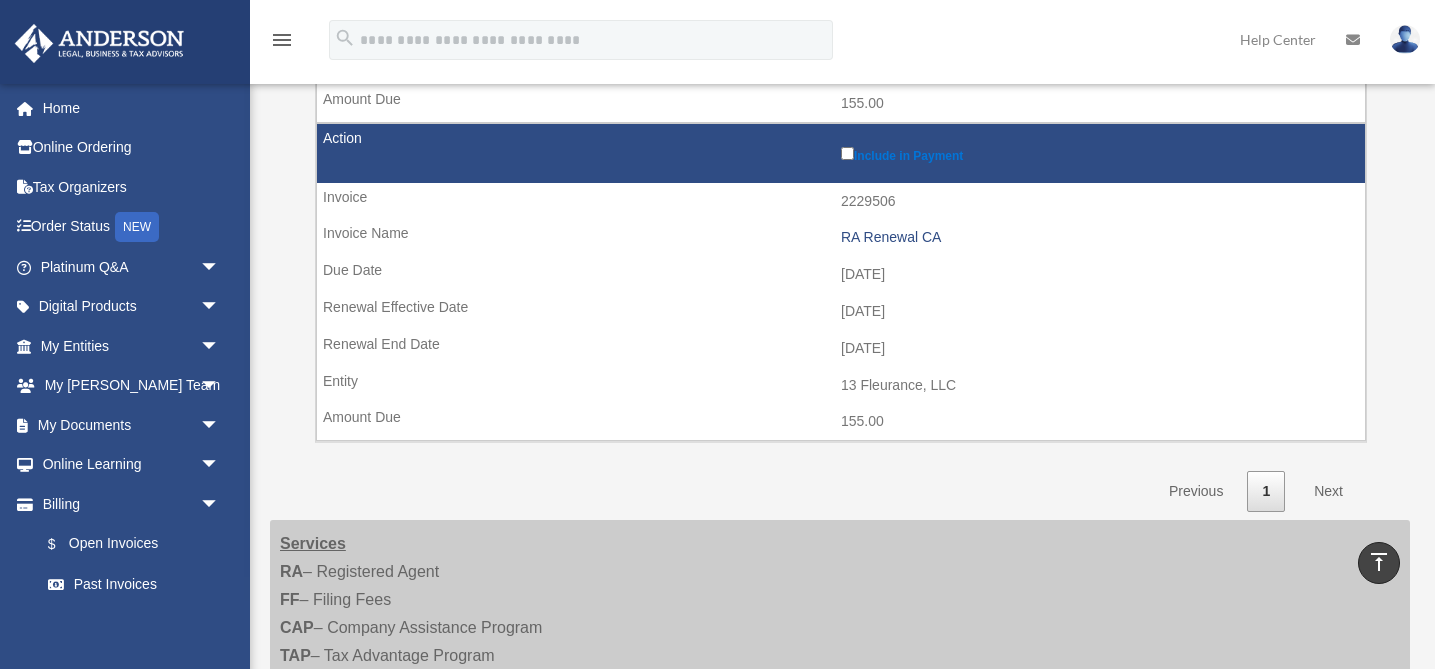 click on "Next" at bounding box center [1328, 491] 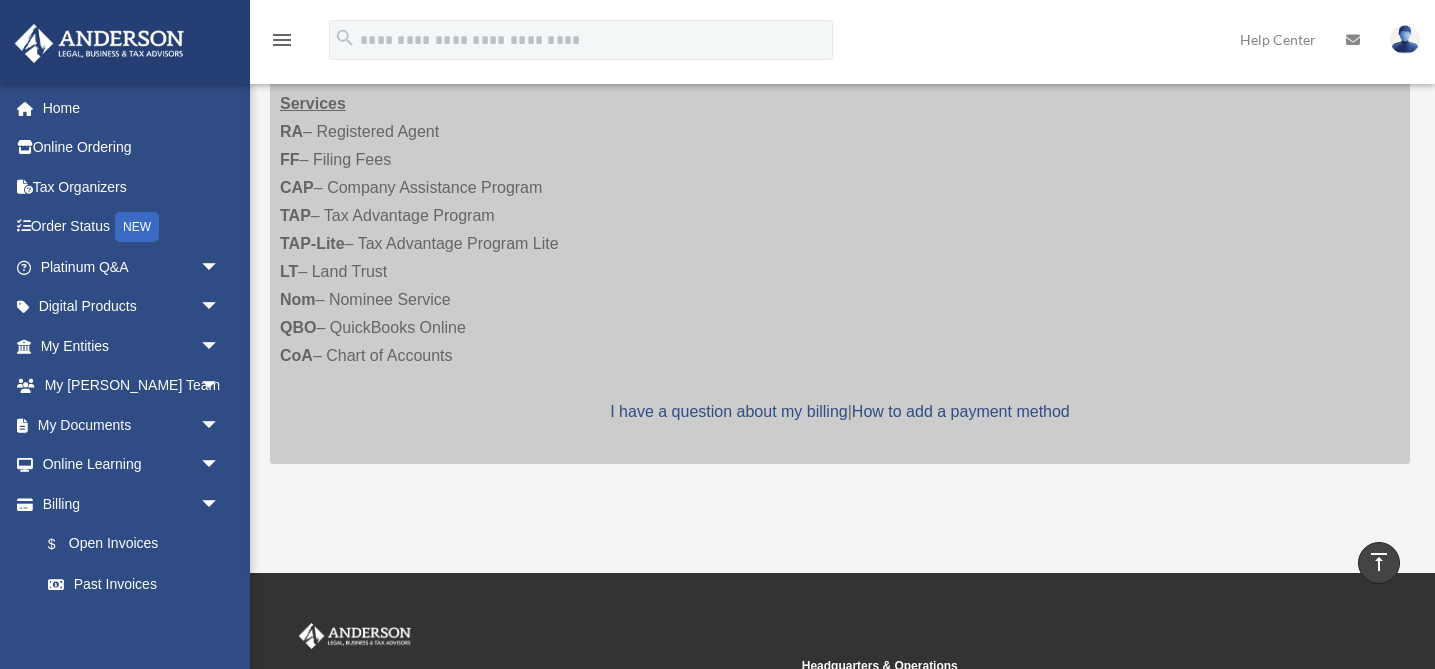 scroll, scrollTop: 1951, scrollLeft: 0, axis: vertical 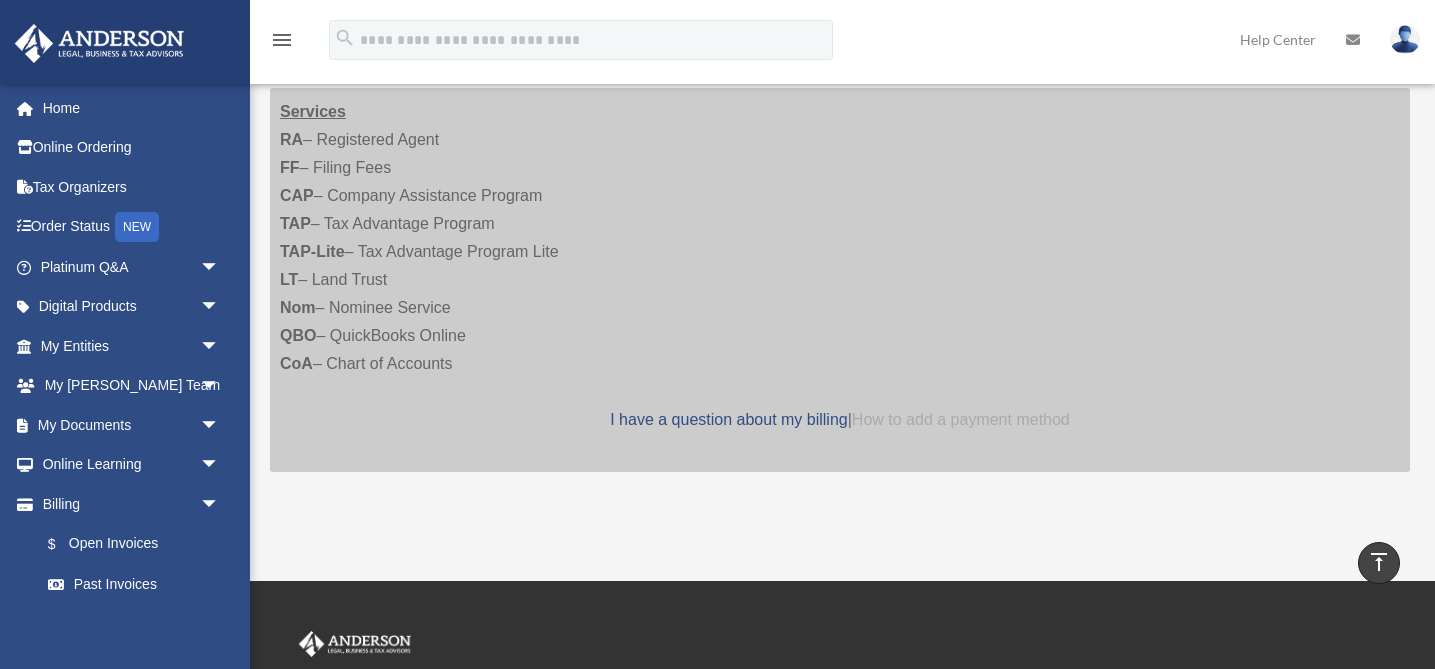 click on "How to add a payment method" at bounding box center (961, 419) 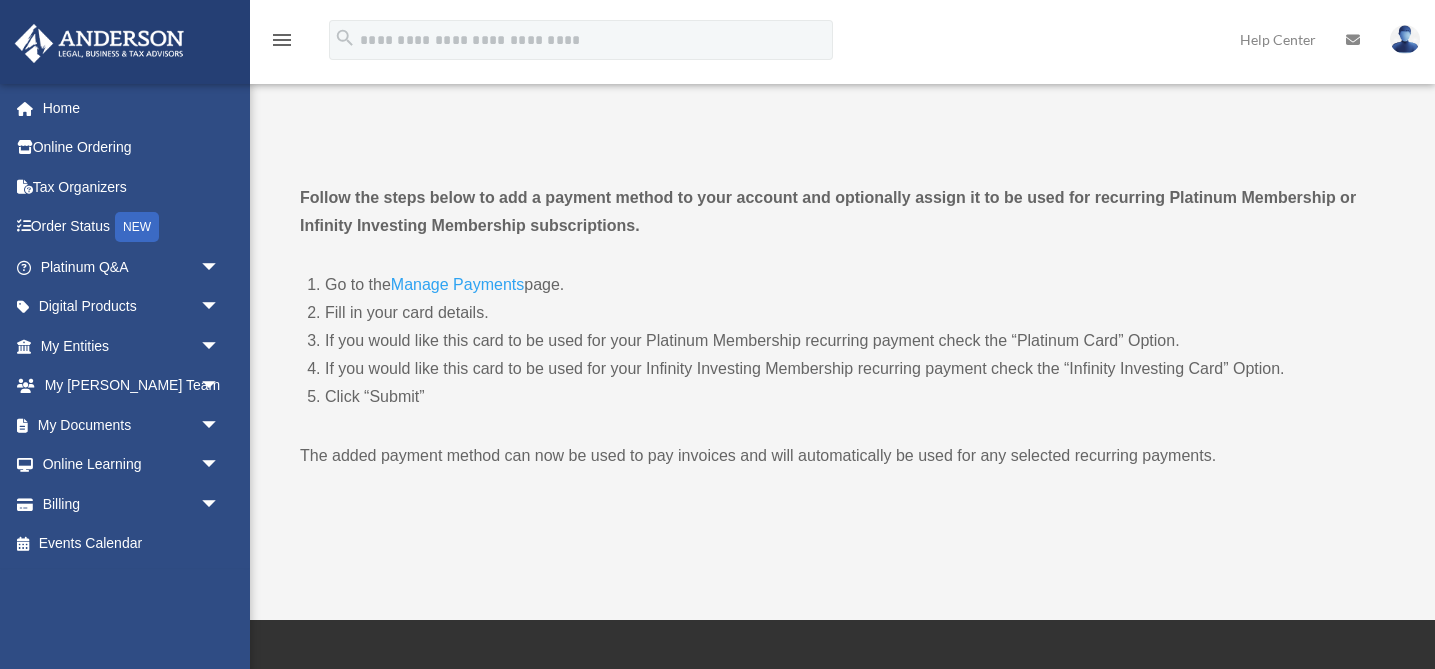 scroll, scrollTop: 0, scrollLeft: 0, axis: both 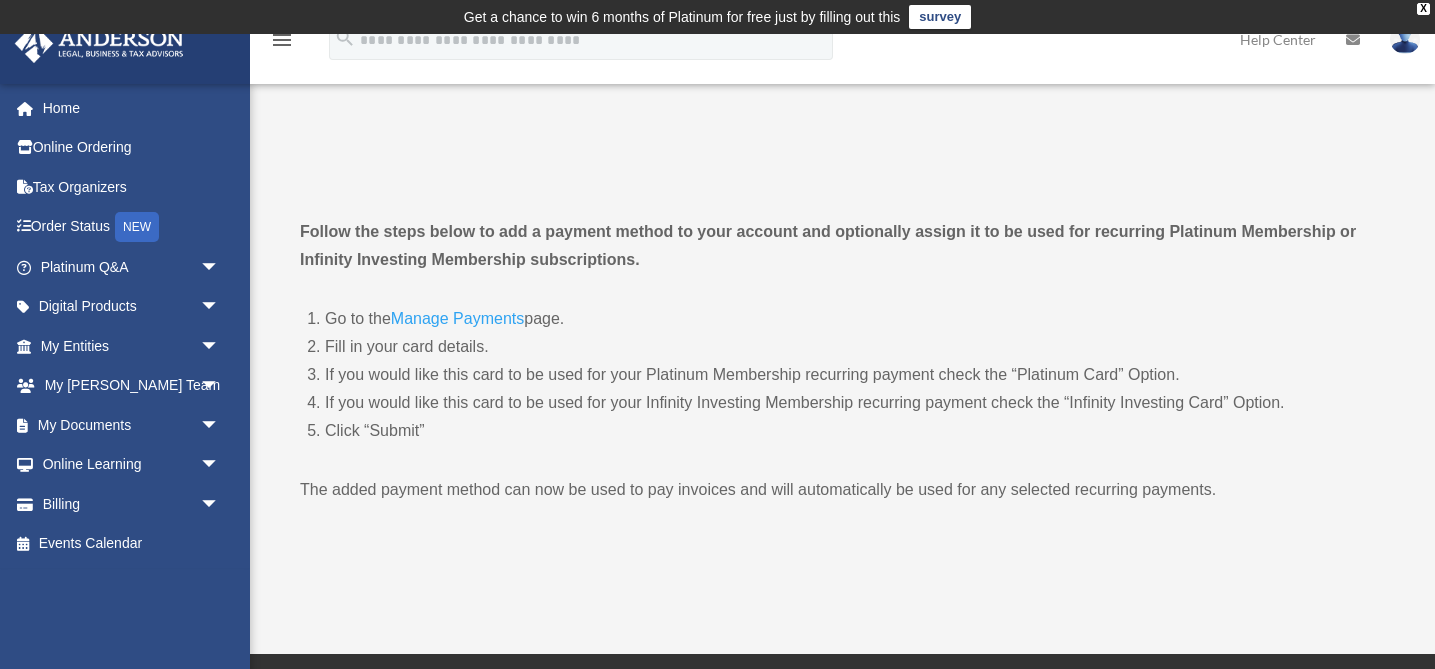 click on "Manage Payments" at bounding box center [457, 323] 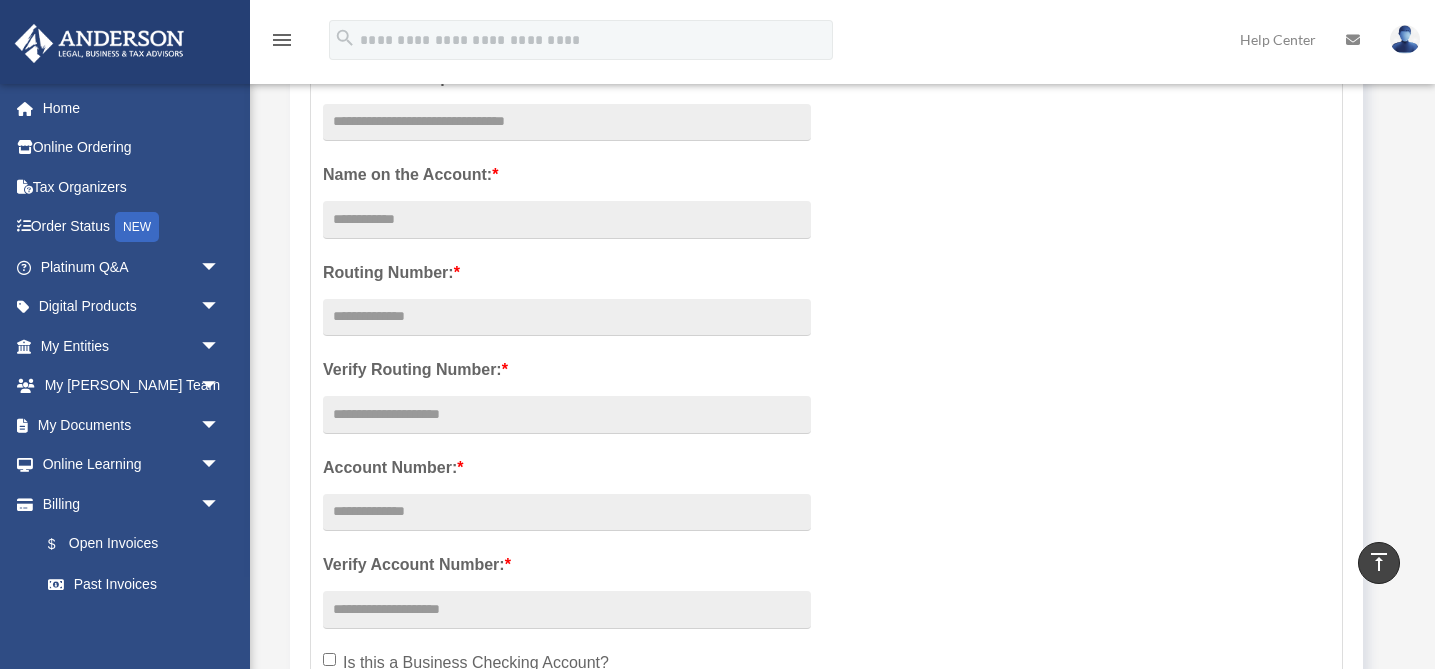 scroll, scrollTop: 231, scrollLeft: 0, axis: vertical 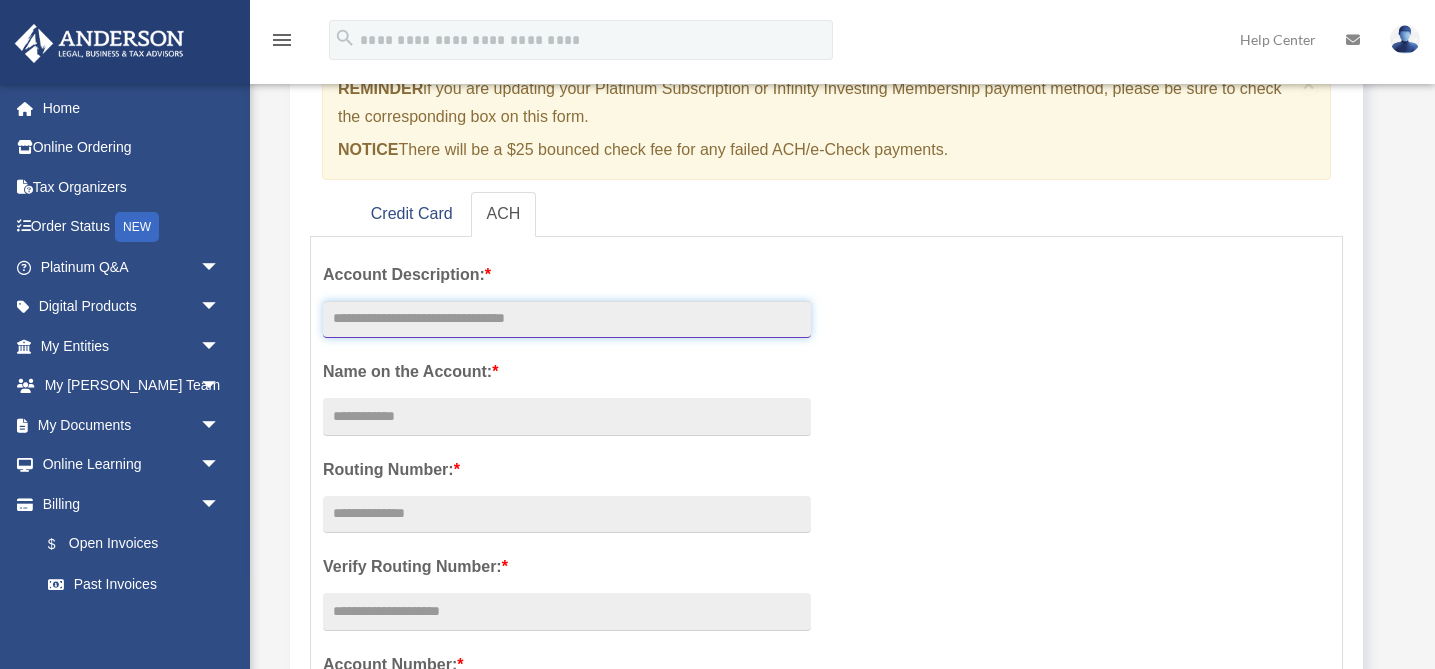 click at bounding box center (567, 320) 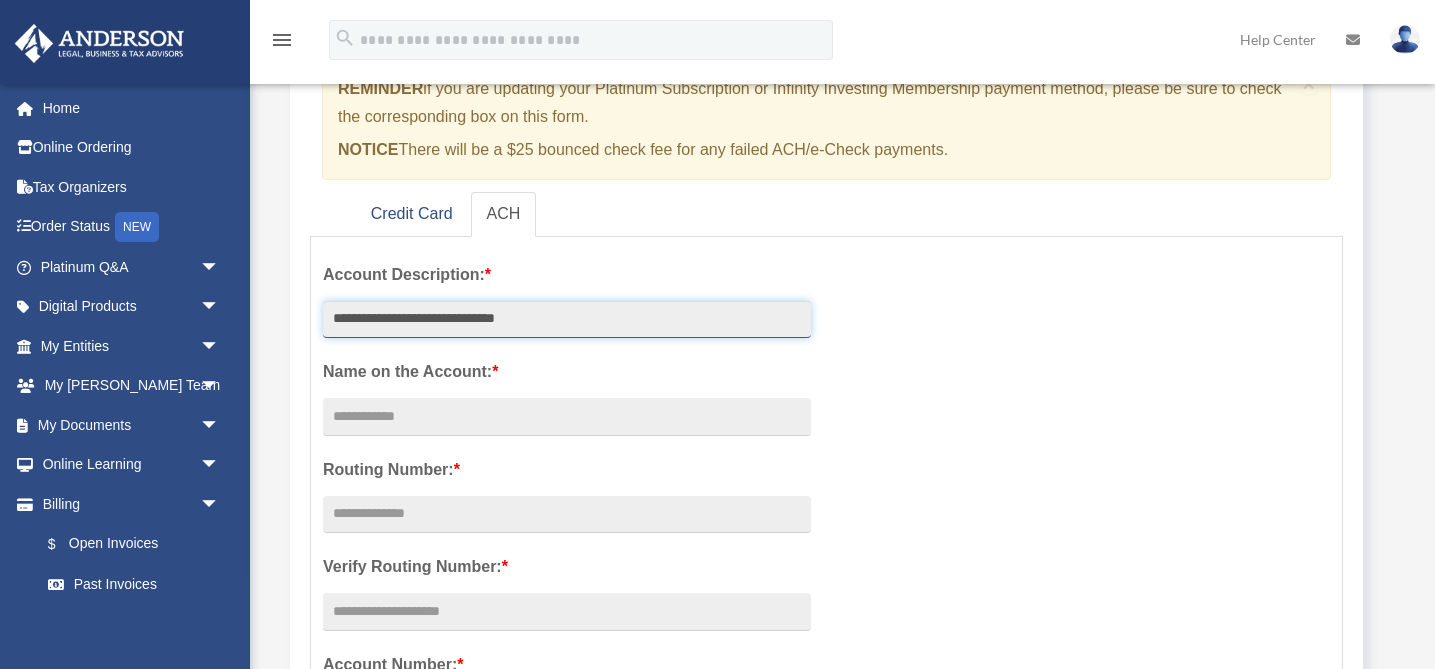 click on "**********" at bounding box center (567, 320) 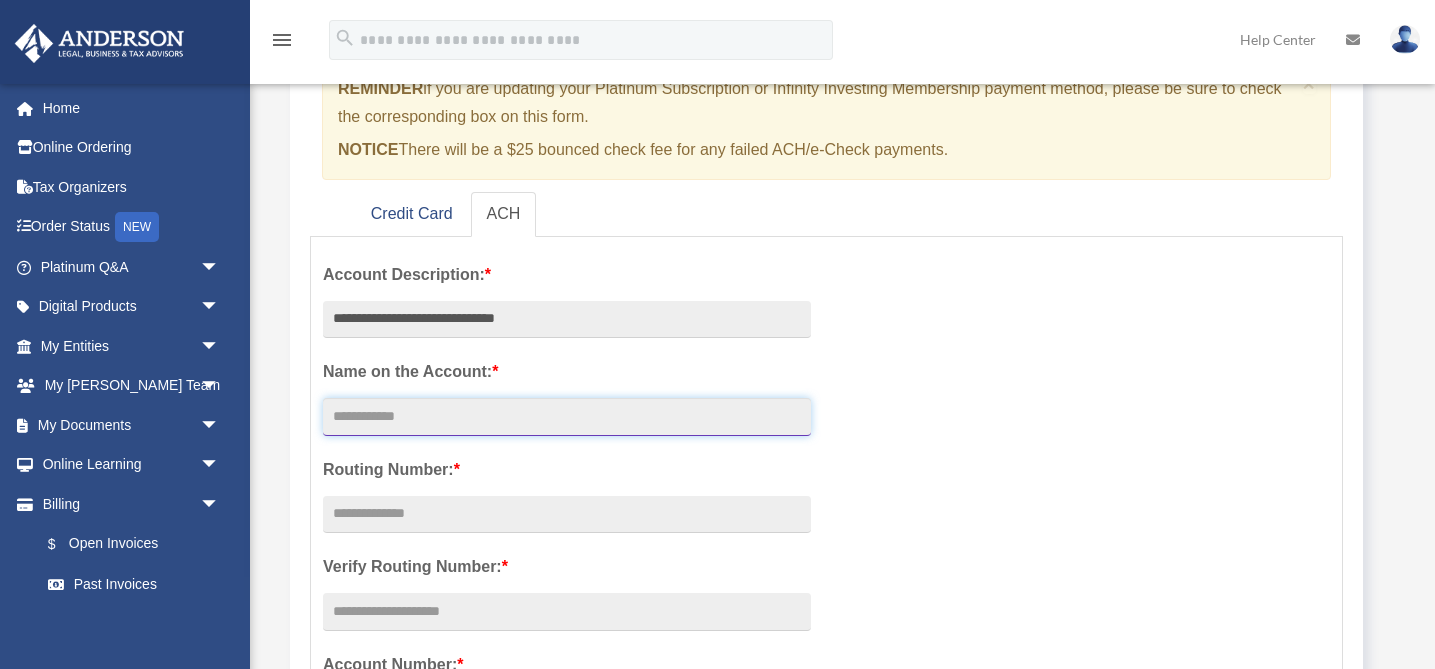 click on "Account Description: *" at bounding box center (567, 417) 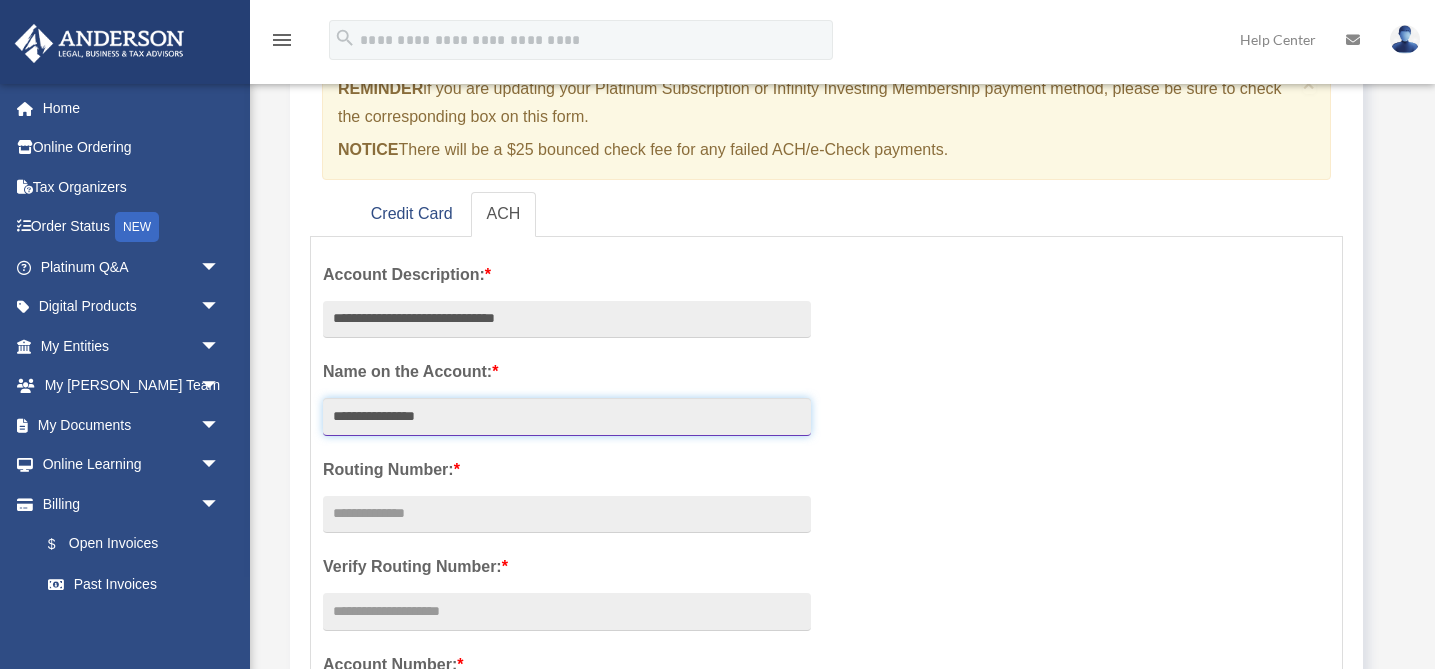 click on "**********" at bounding box center (567, 417) 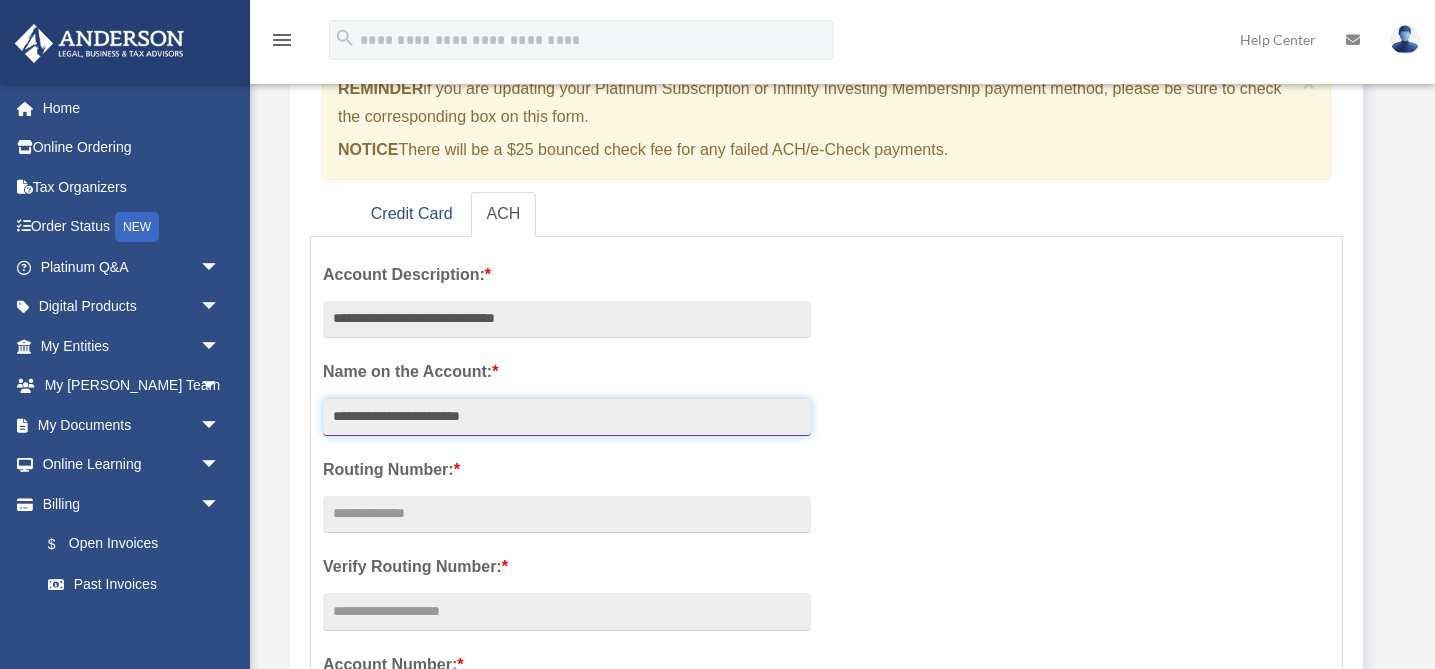 type on "**********" 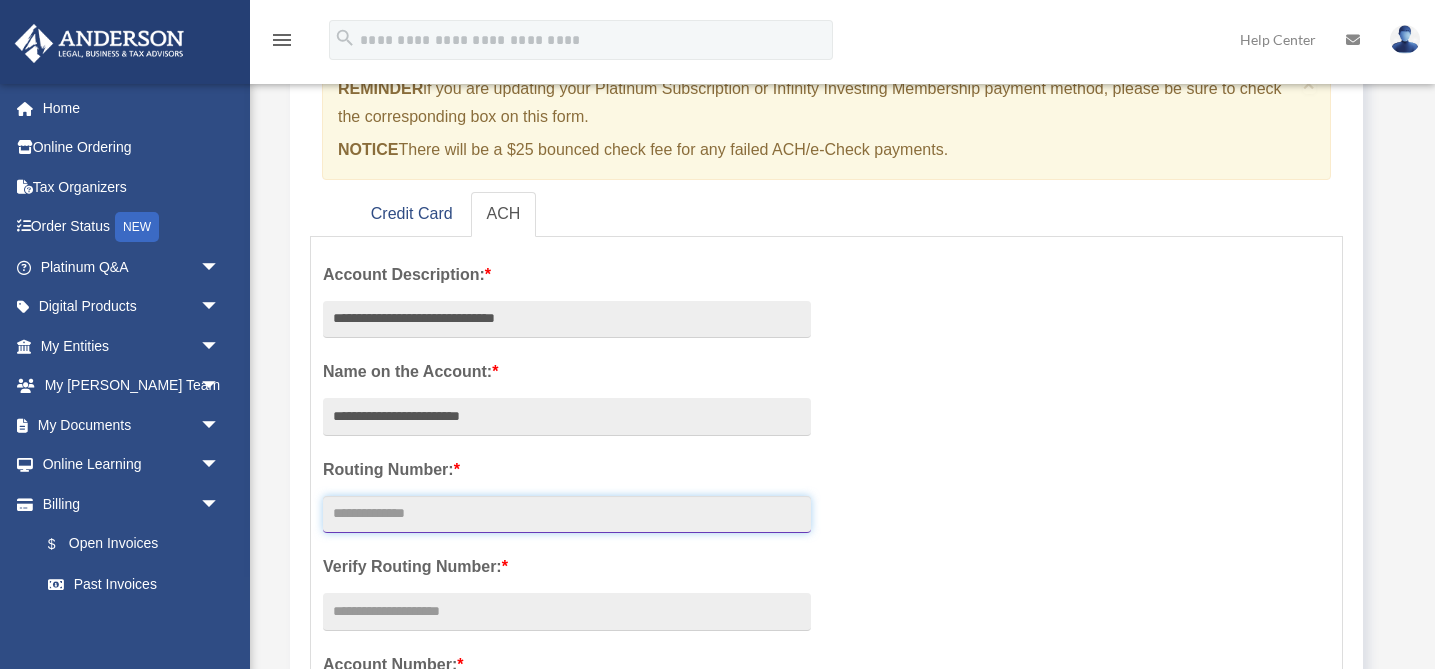 click at bounding box center [567, 515] 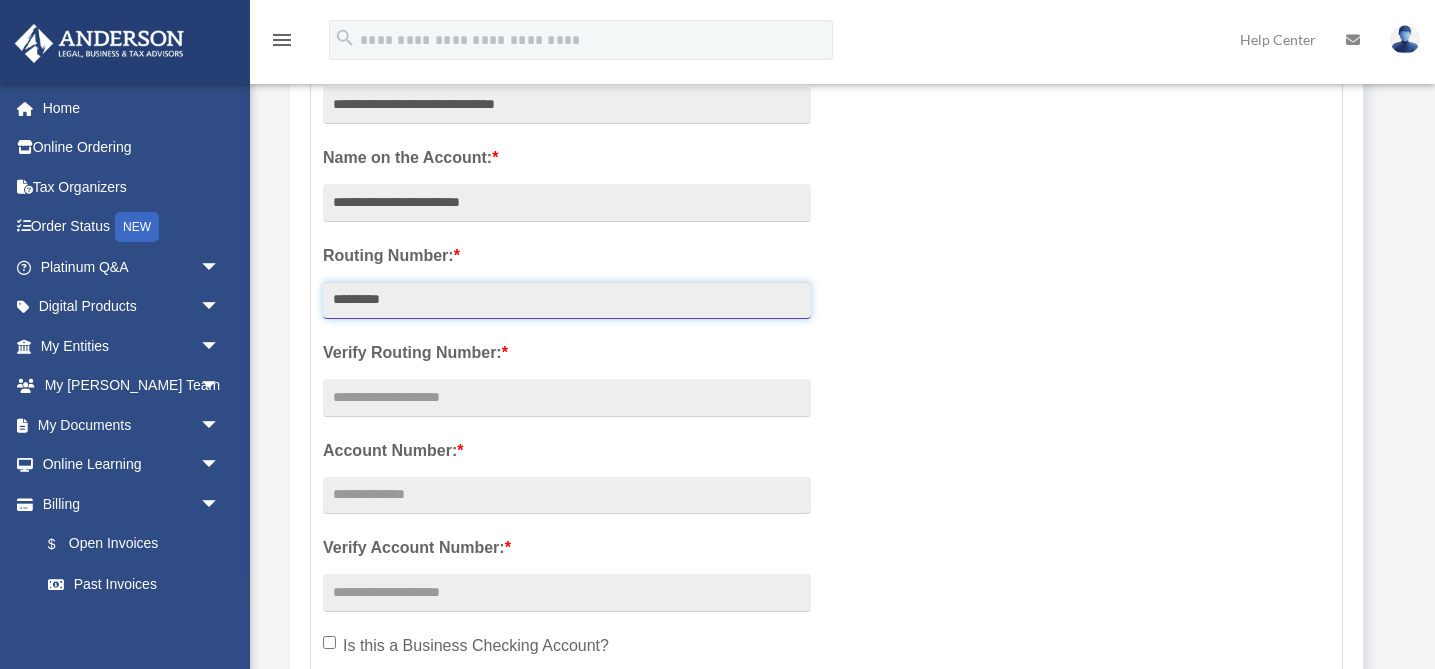 scroll, scrollTop: 451, scrollLeft: 0, axis: vertical 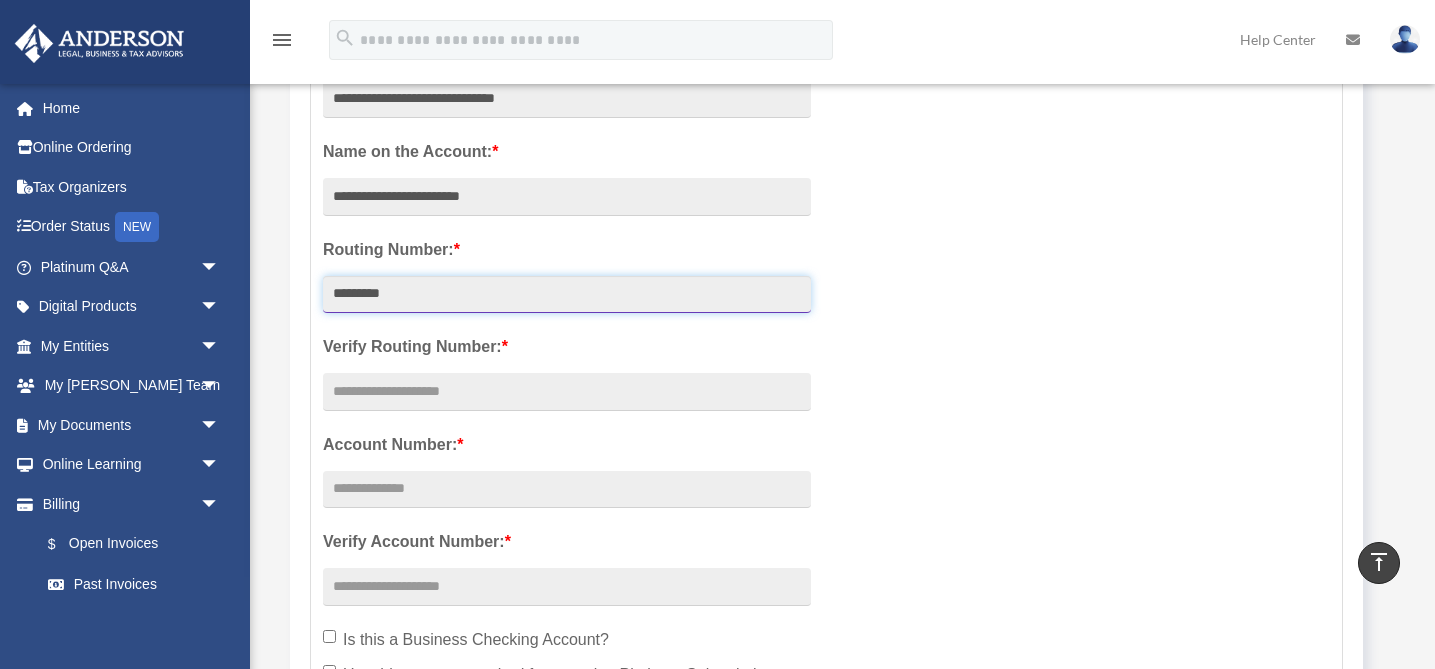 type on "*********" 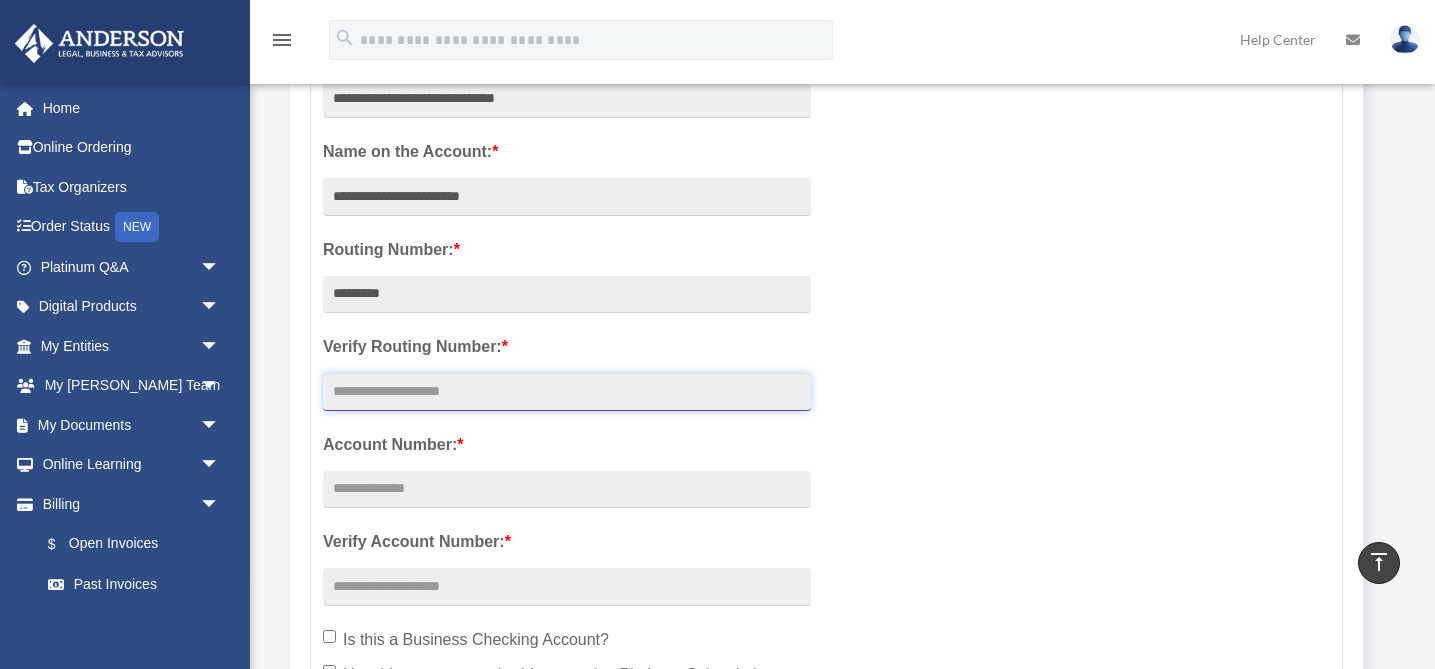 click at bounding box center [567, 392] 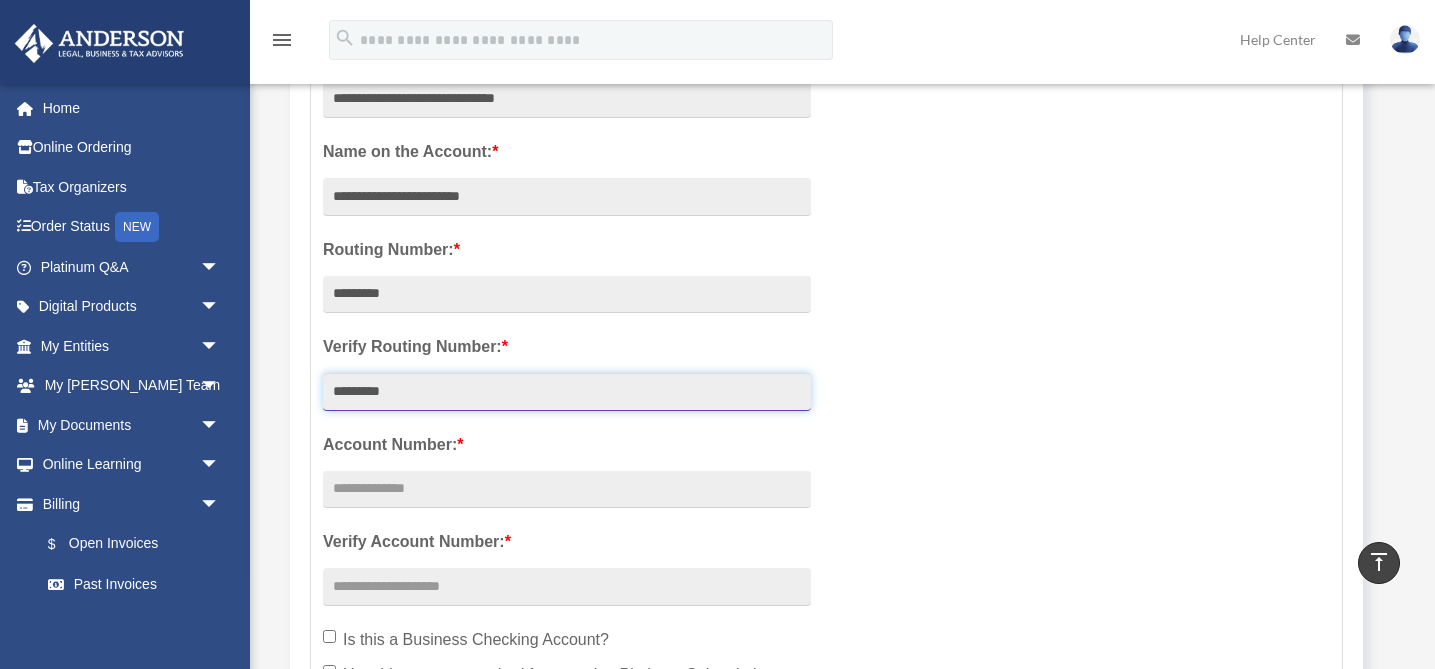 type on "*********" 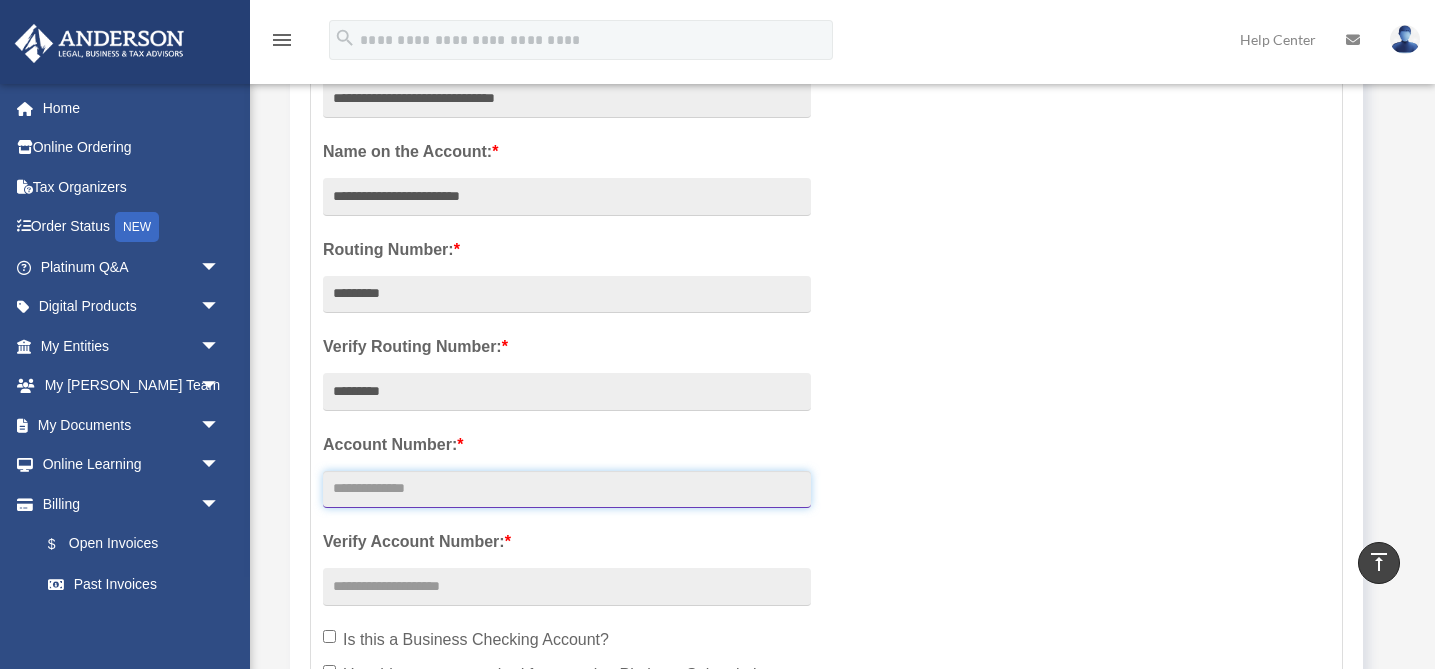 click at bounding box center [567, 490] 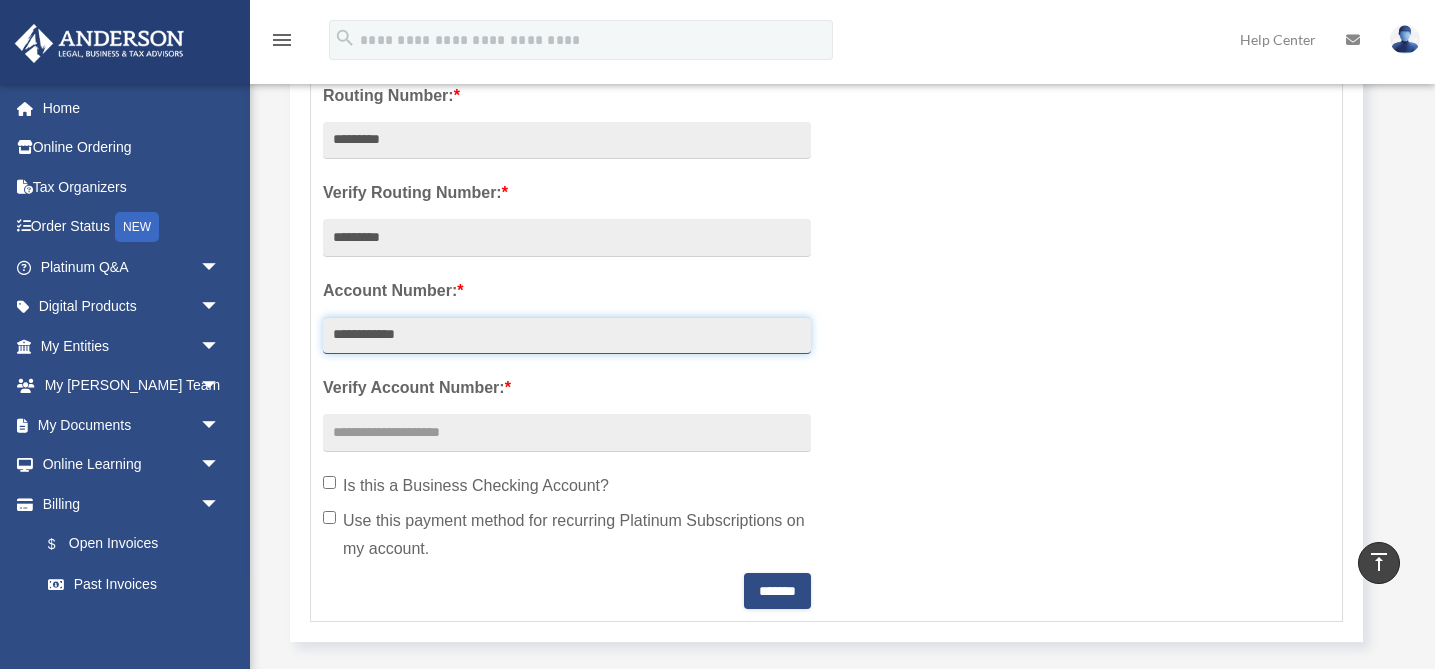 scroll, scrollTop: 614, scrollLeft: 0, axis: vertical 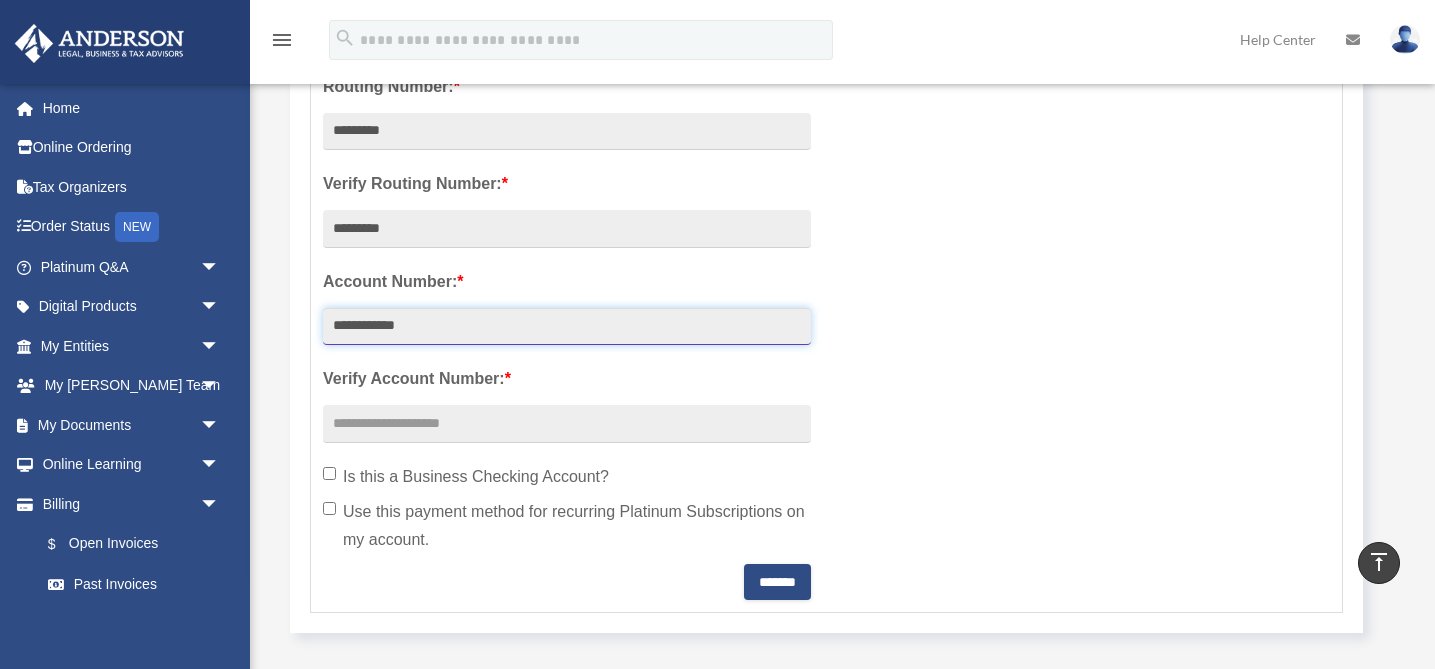 type on "**********" 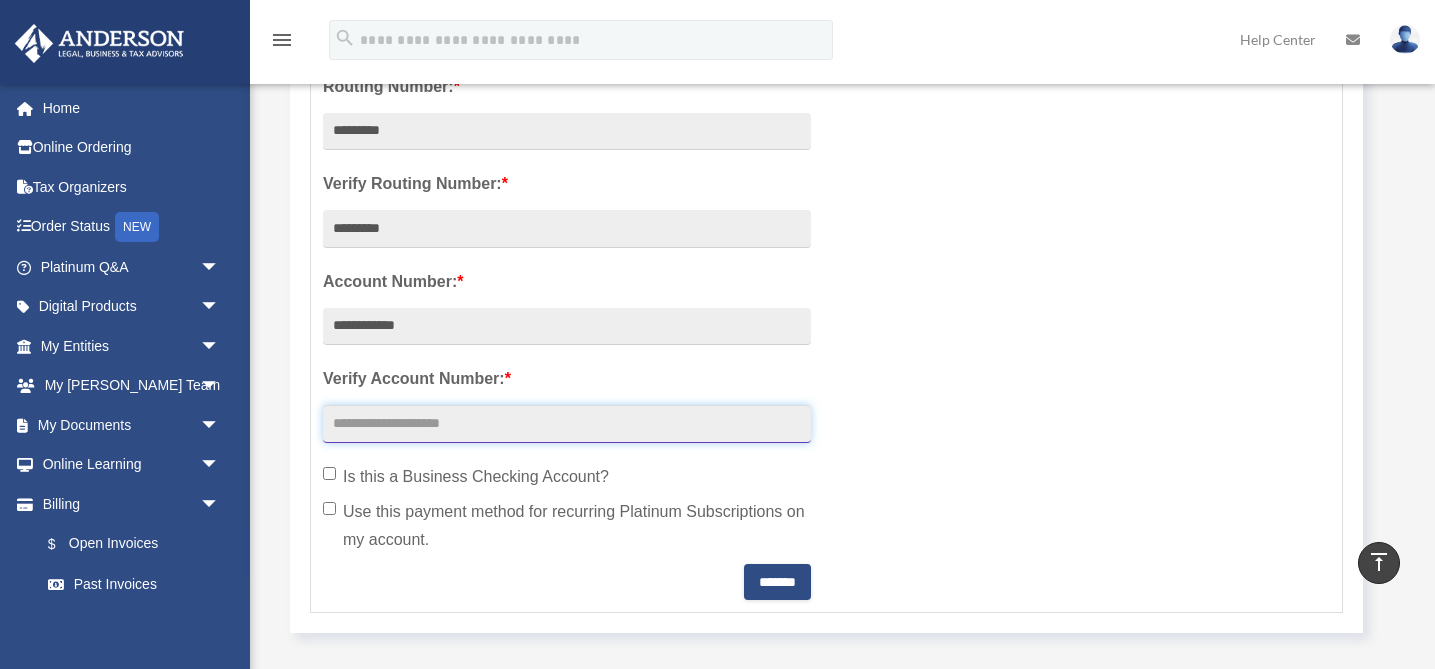 click at bounding box center (567, 424) 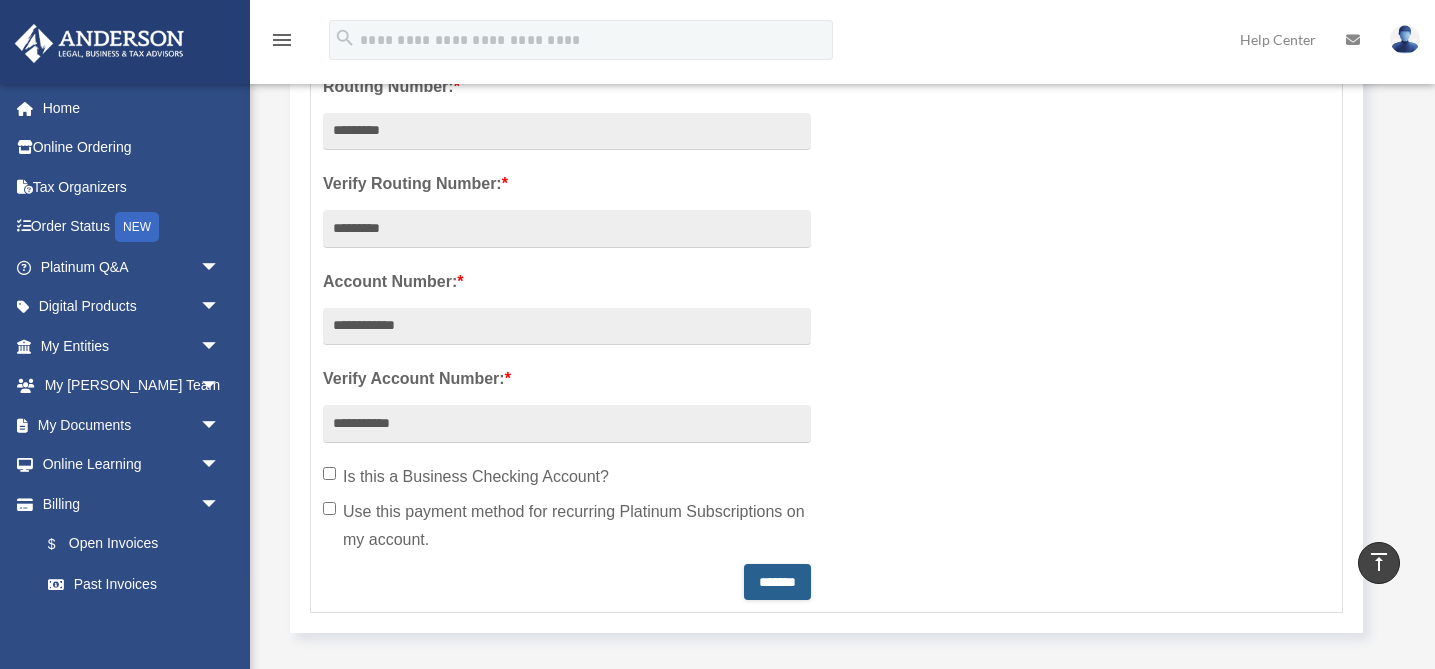 click on "*******" at bounding box center (777, 582) 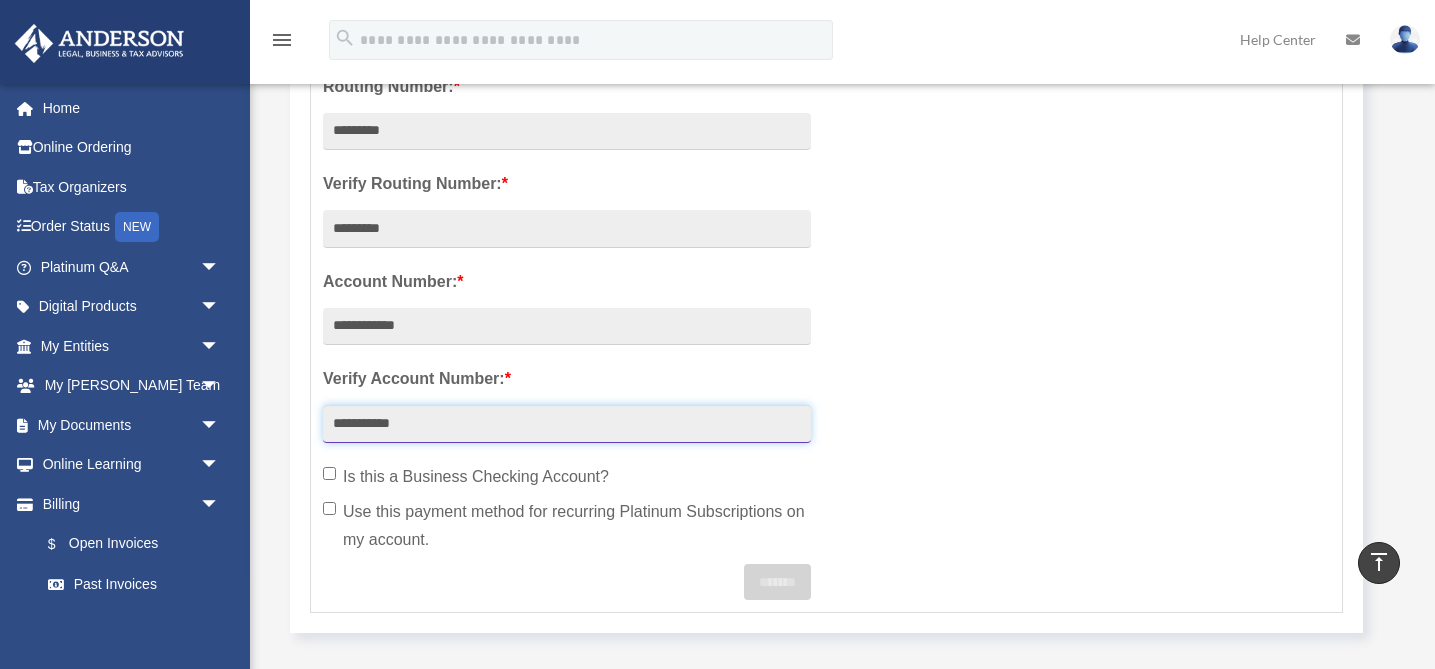 click on "**********" at bounding box center [567, 424] 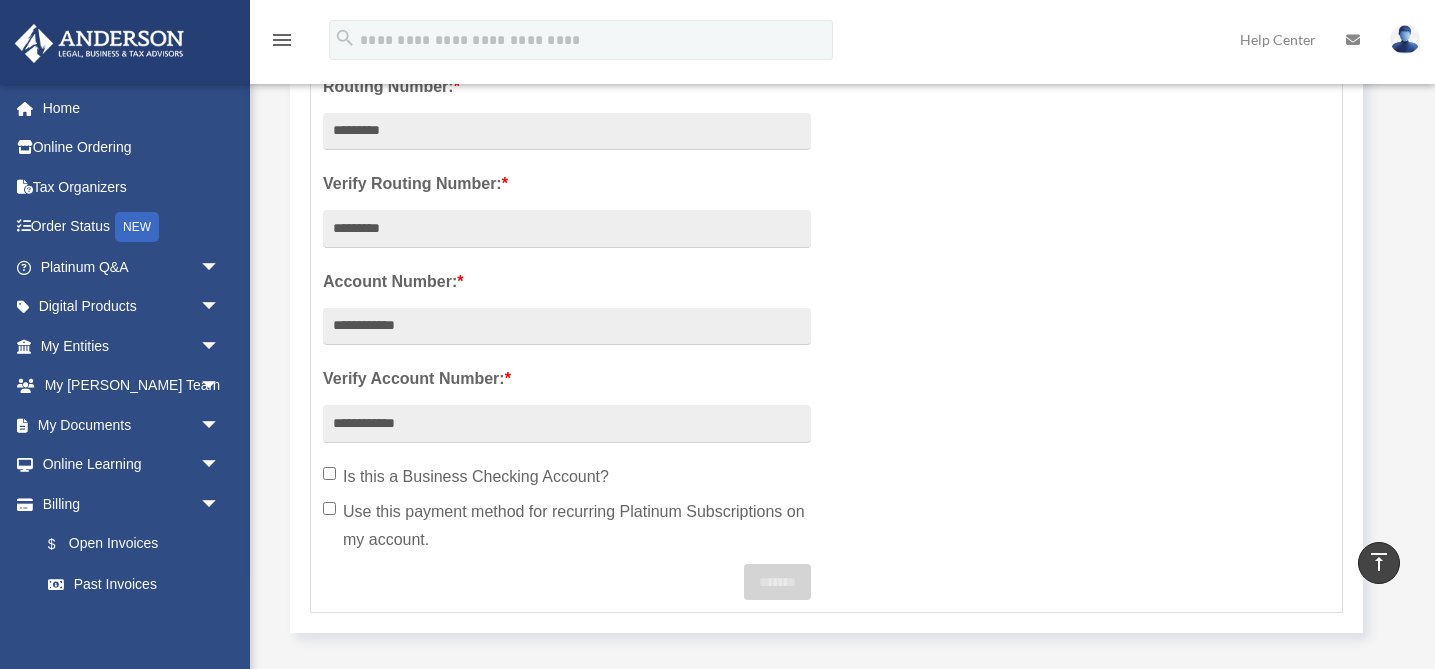 click on "**********" at bounding box center (567, 233) 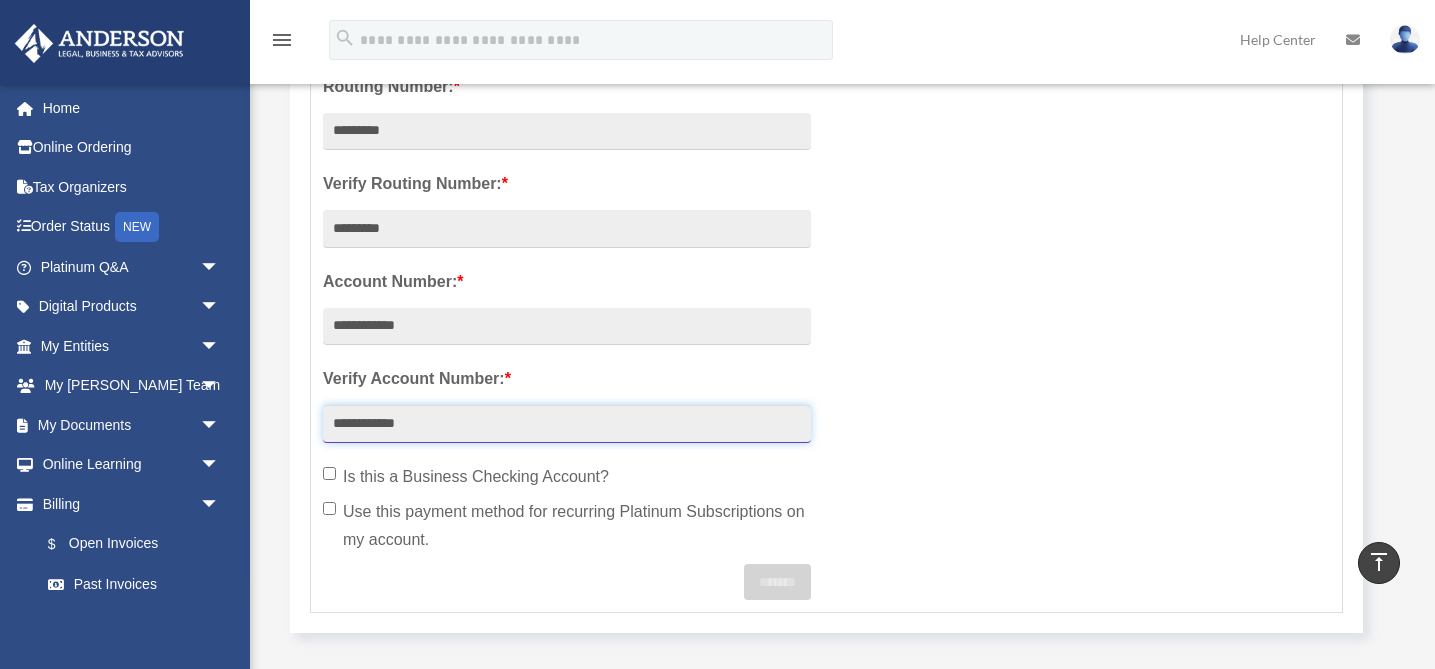 click on "**********" at bounding box center (567, 424) 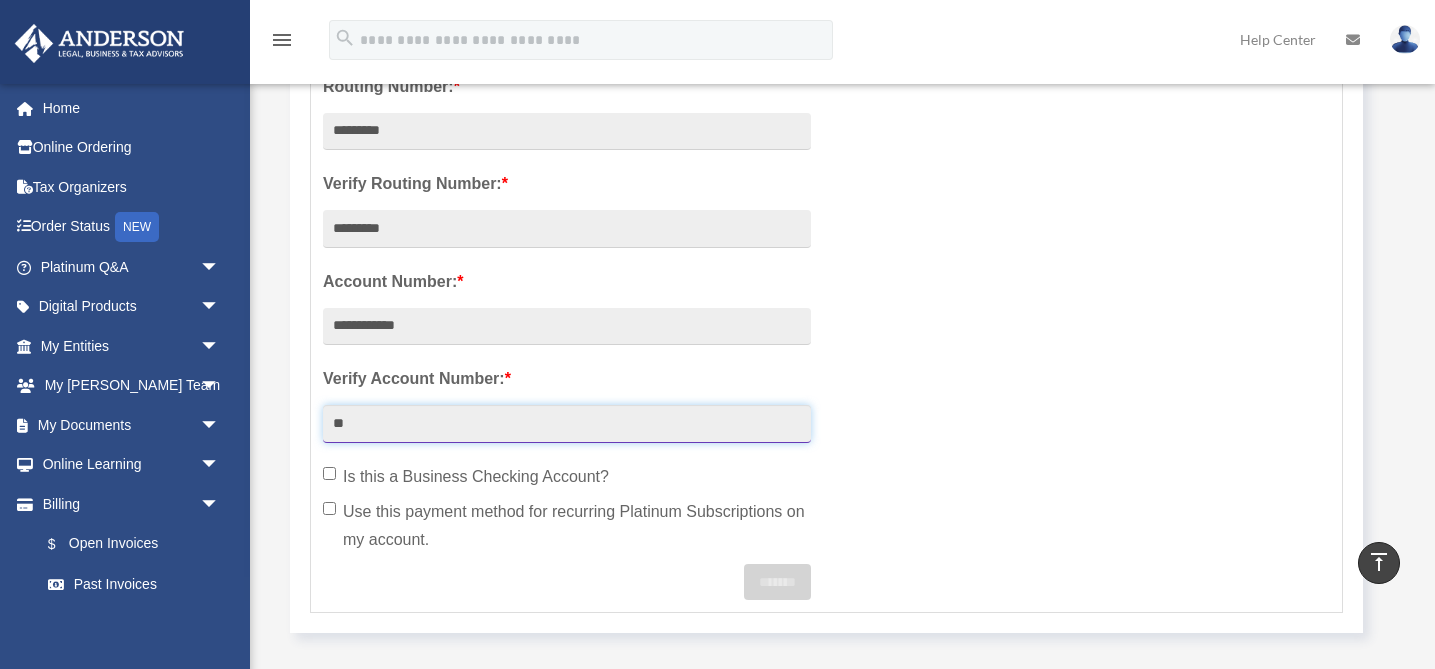 type on "*" 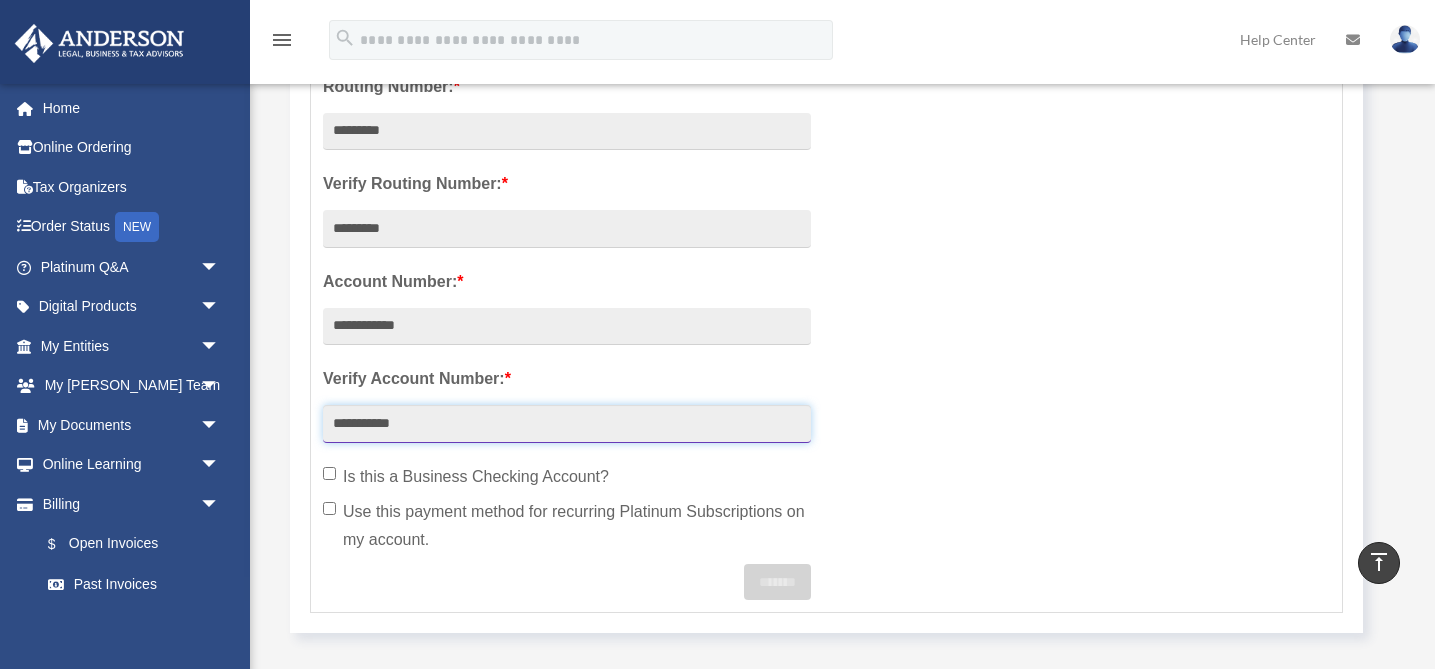 type on "**********" 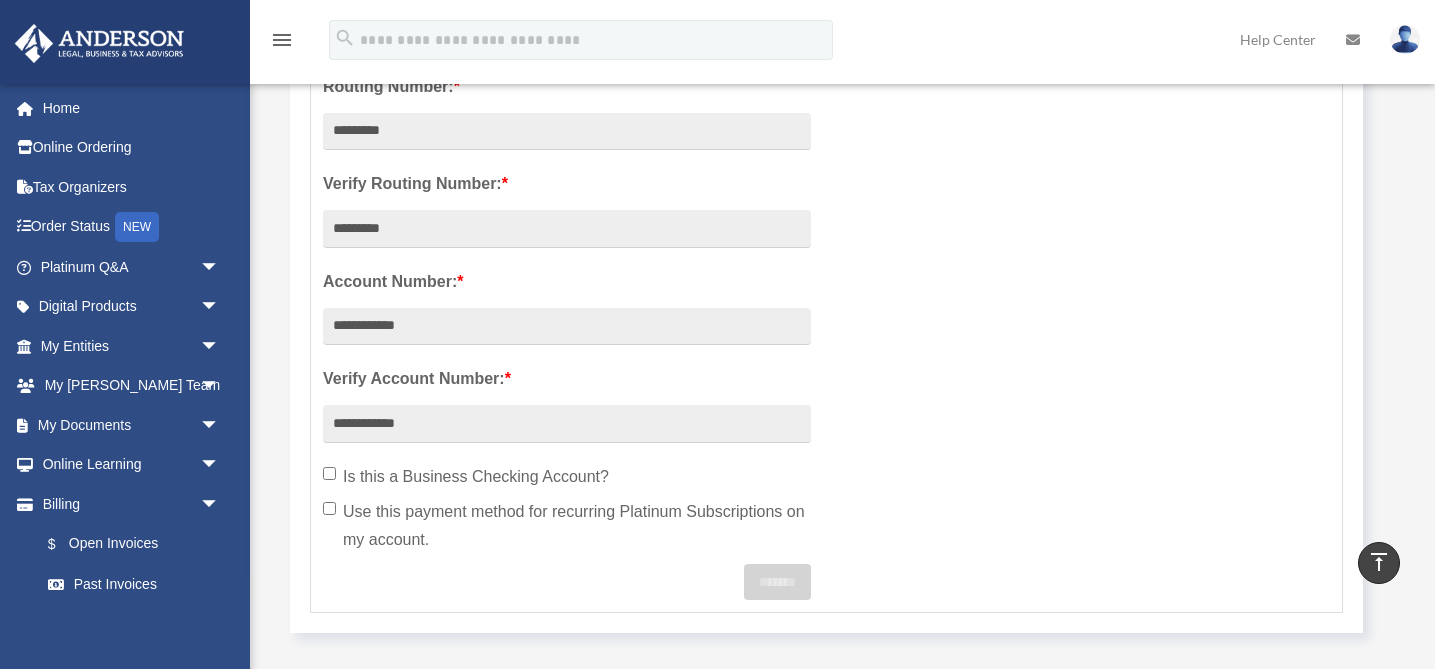 click on "**********" at bounding box center (567, 233) 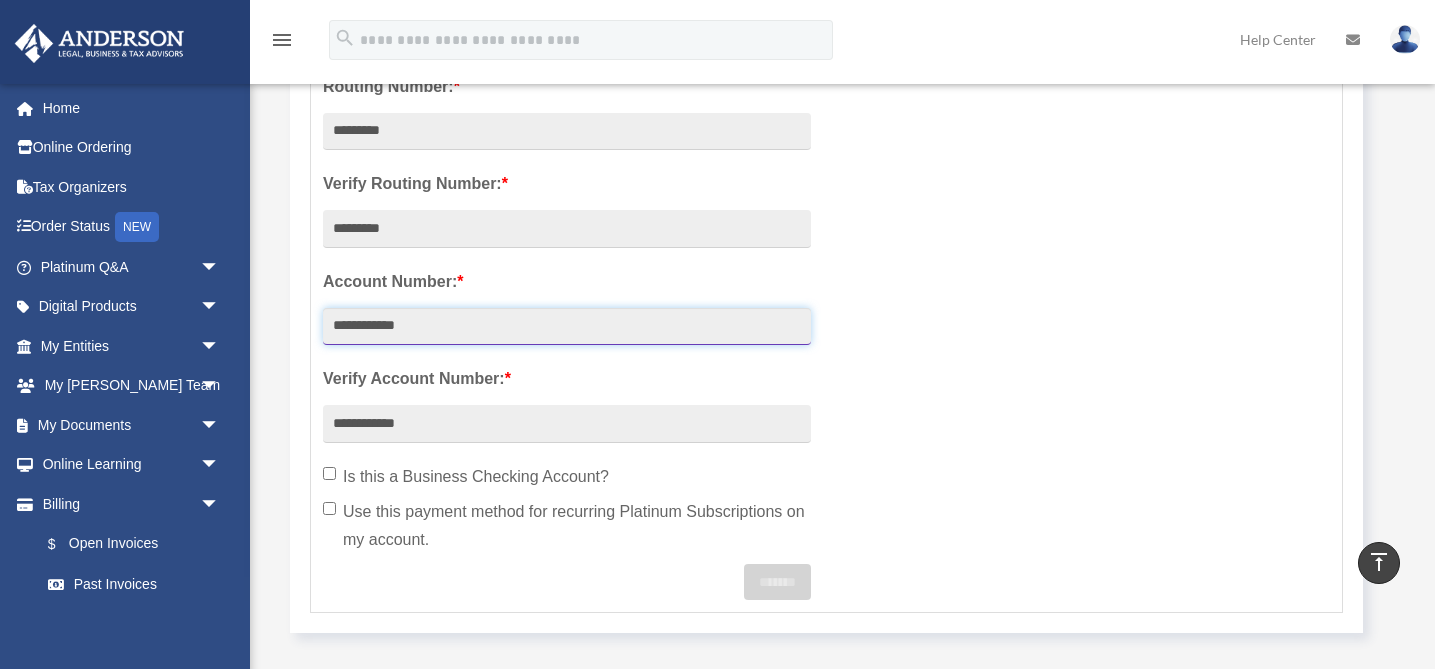 click on "**********" at bounding box center [567, 327] 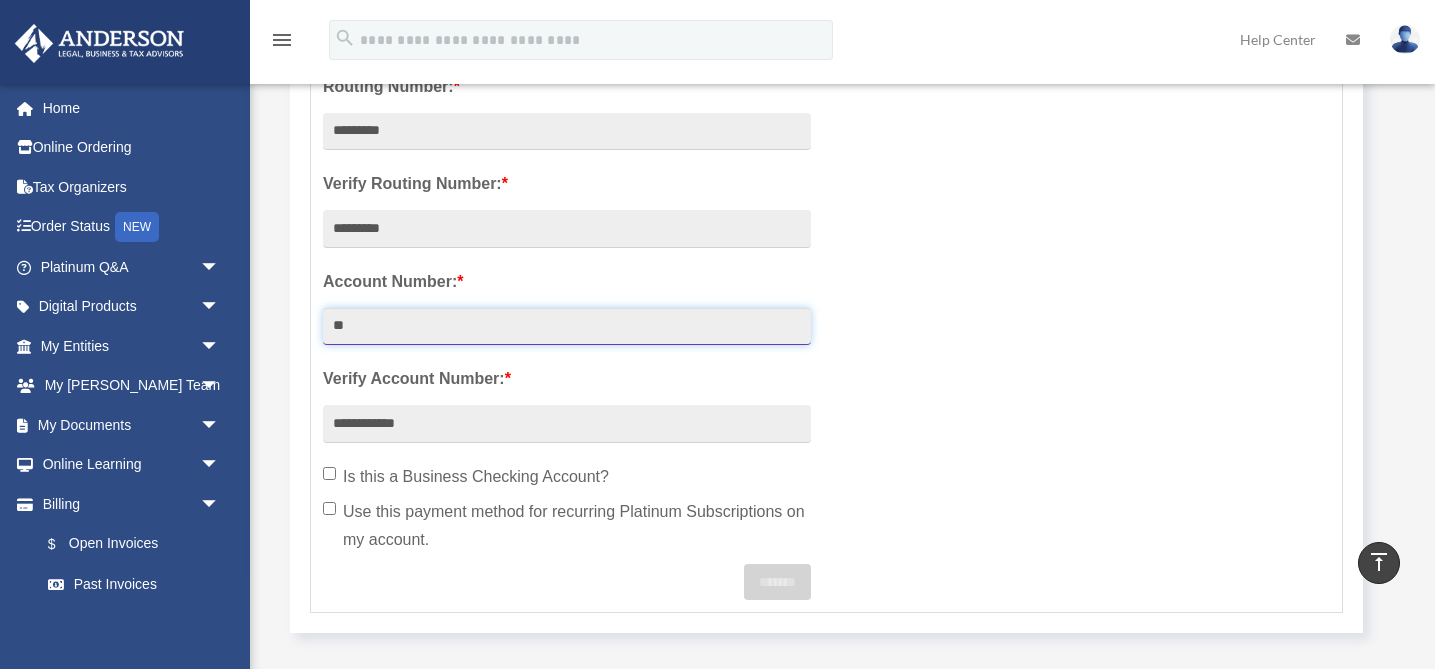 type on "*" 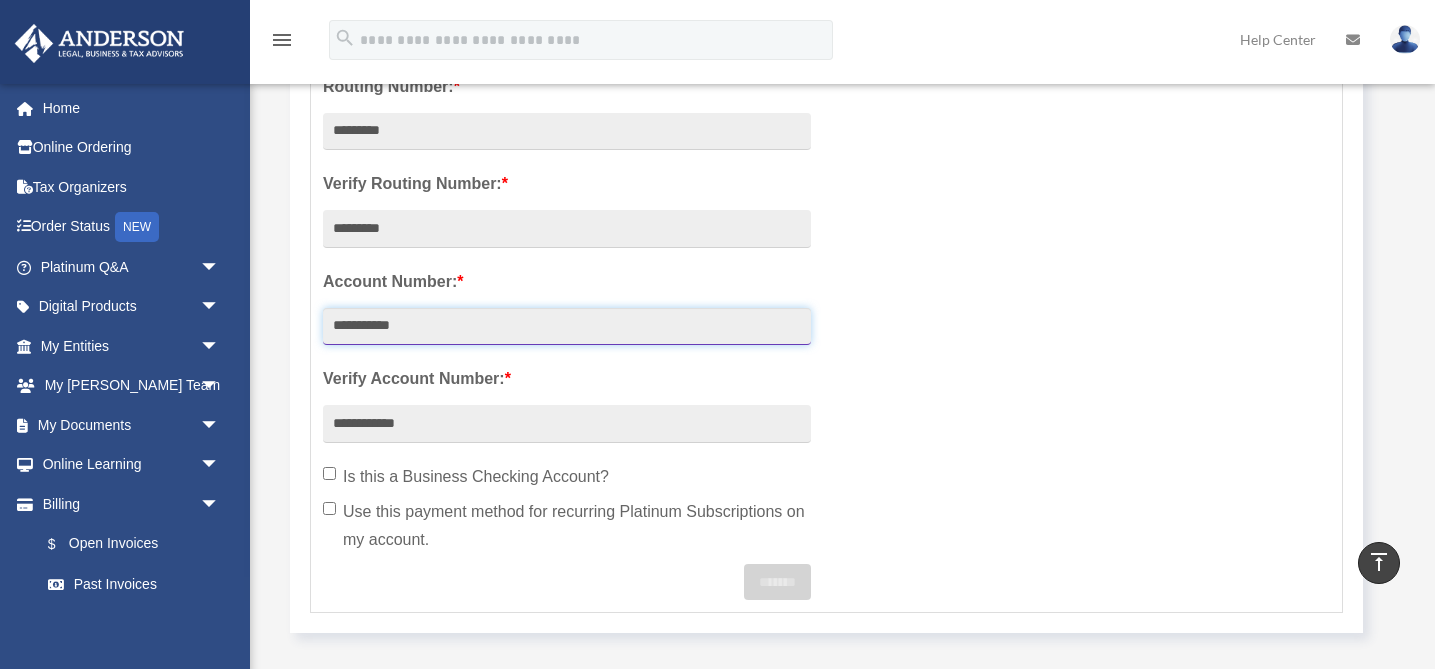 type on "**********" 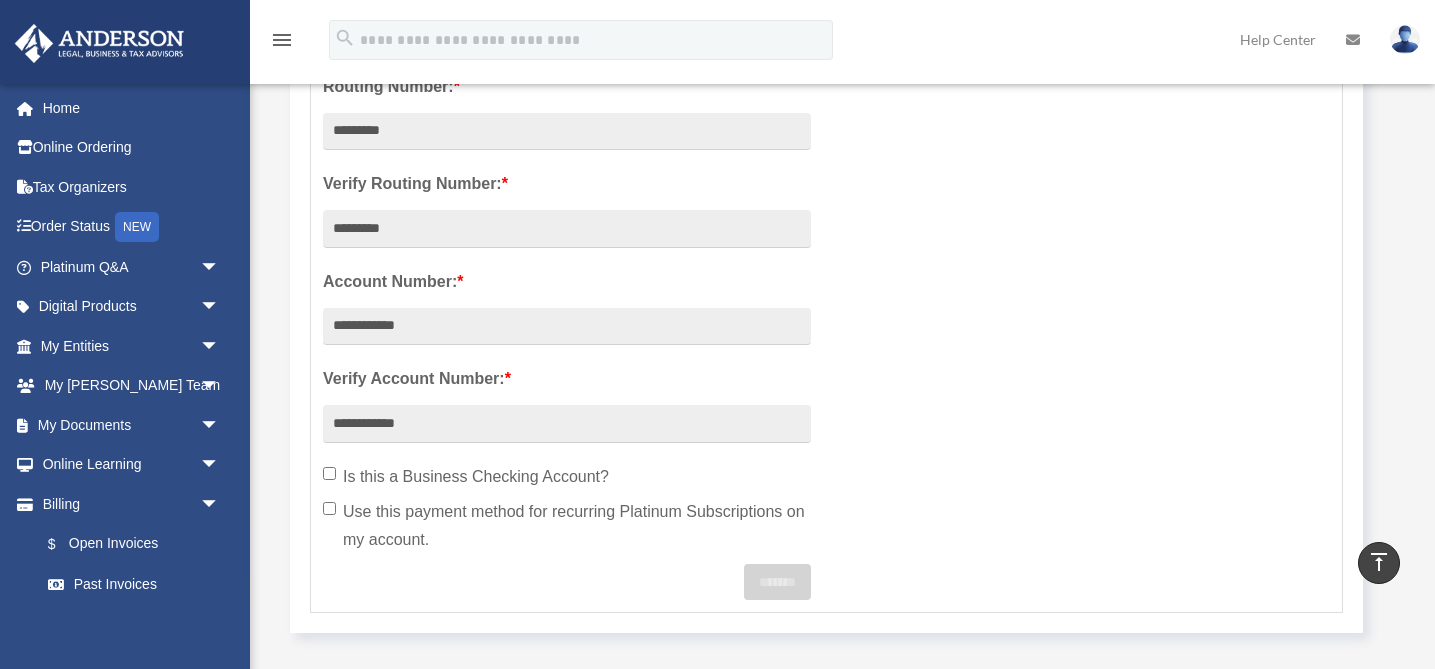 click on "Use this payment
method for recurring Platinum
Subscriptions on my account." at bounding box center (567, 526) 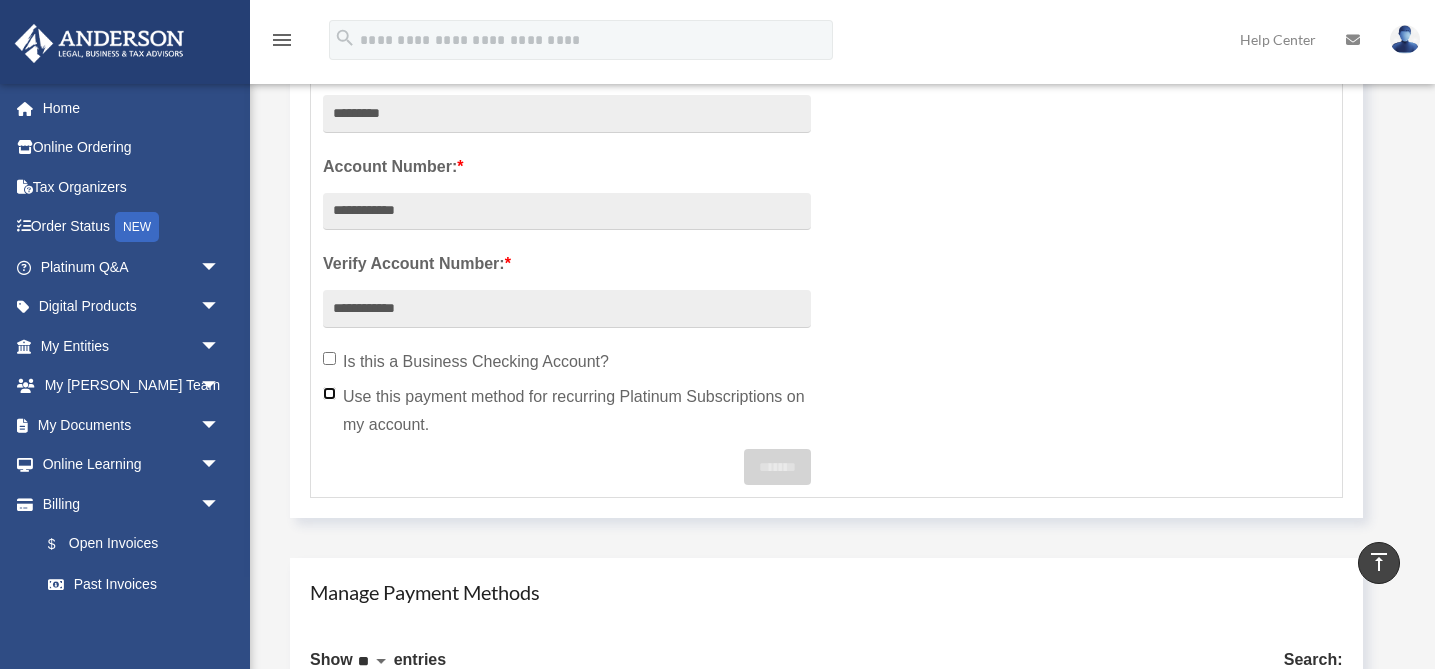scroll, scrollTop: 756, scrollLeft: 0, axis: vertical 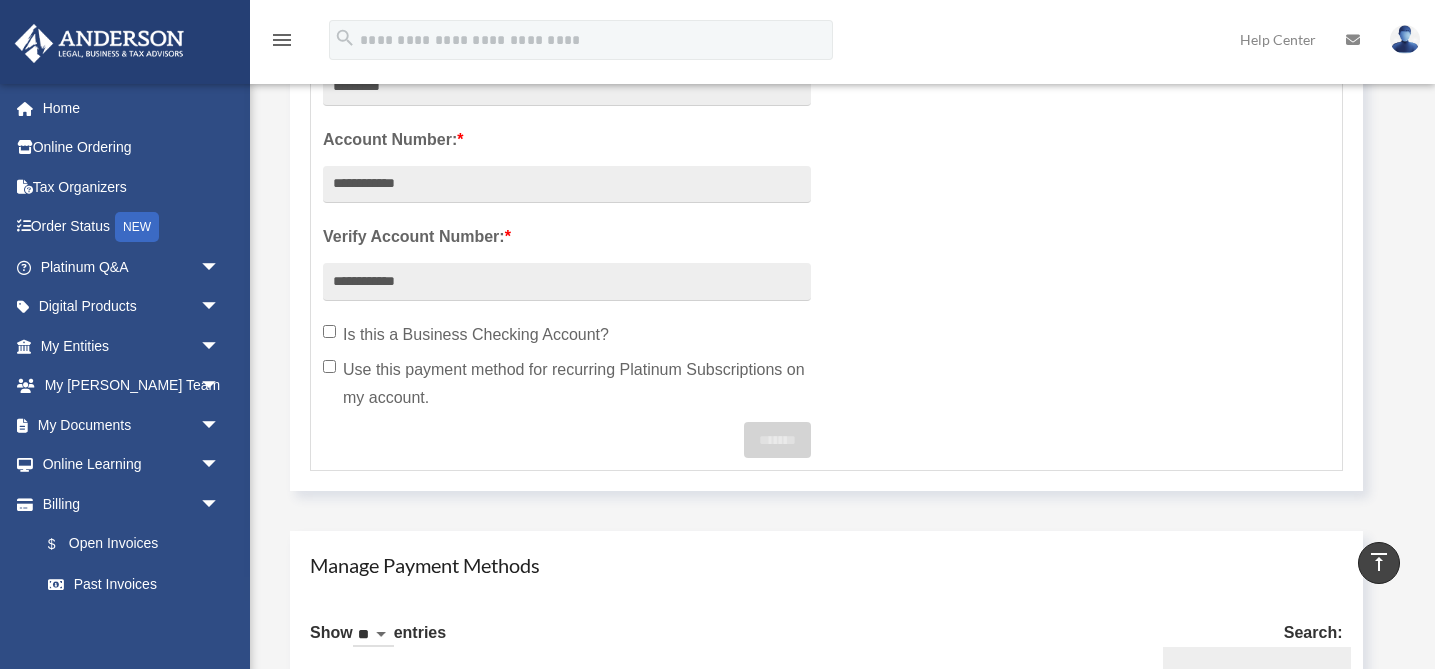 click on "Use this payment
method for recurring Platinum
Subscriptions on my account." at bounding box center (567, 384) 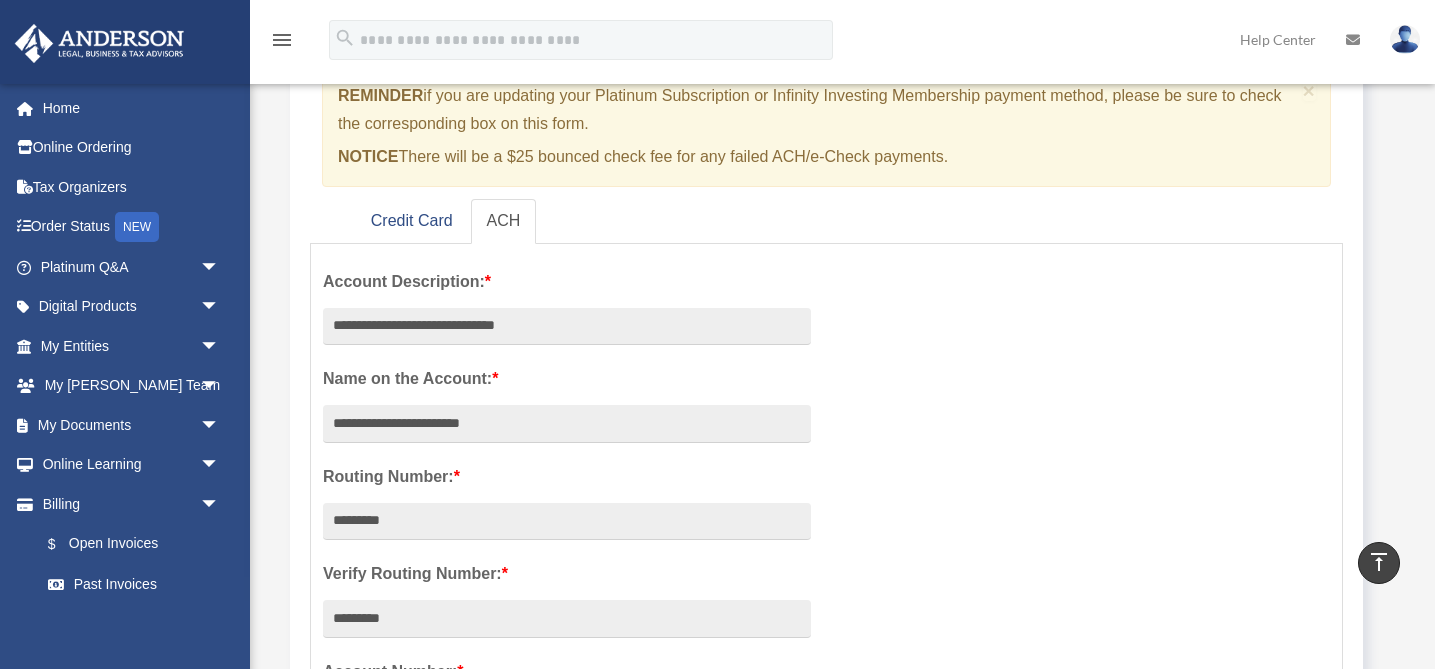 scroll, scrollTop: 92, scrollLeft: 0, axis: vertical 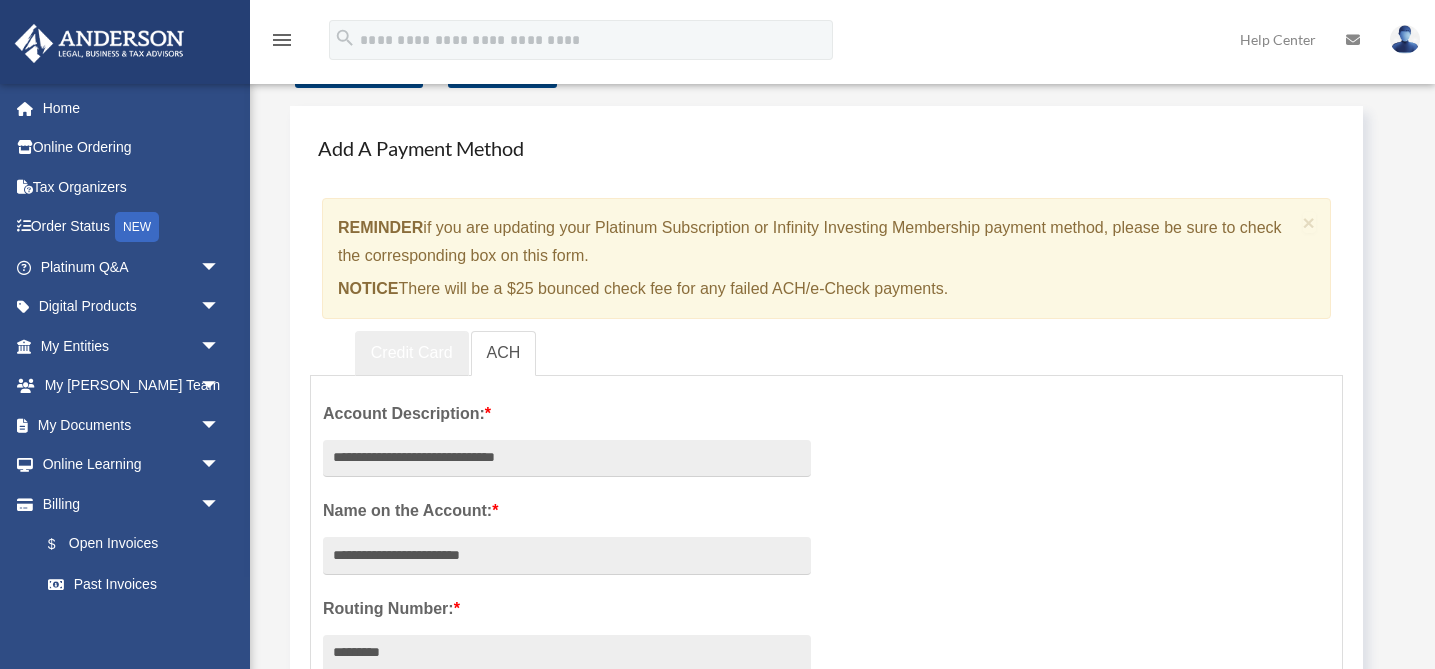 click on "Credit Card" at bounding box center (412, 353) 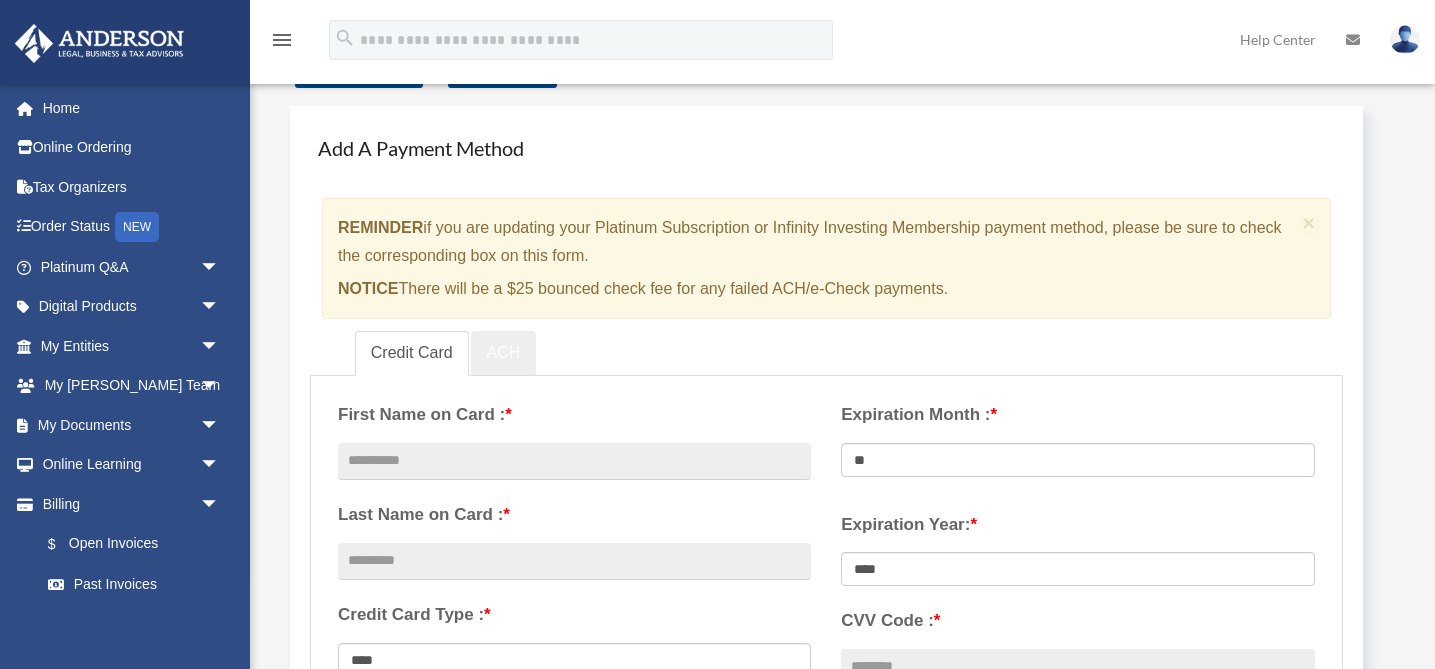 click on "ACH" at bounding box center (504, 353) 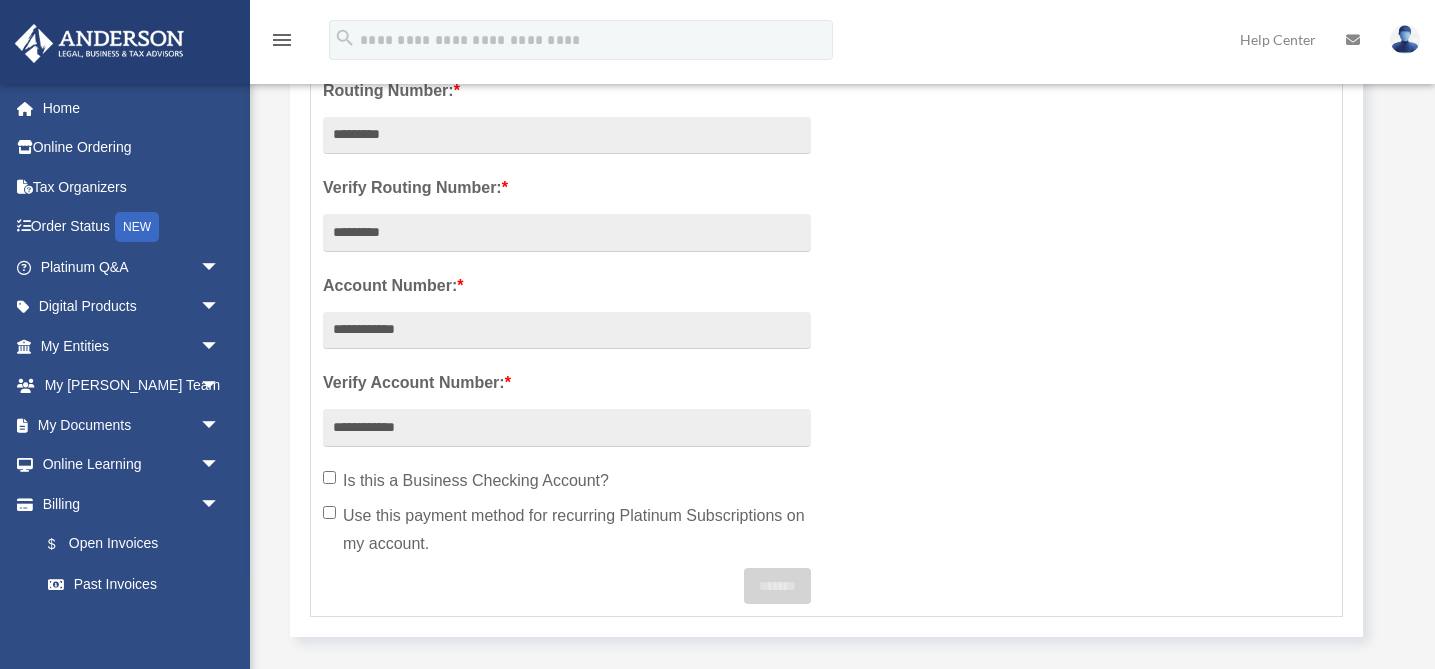 scroll, scrollTop: 616, scrollLeft: 0, axis: vertical 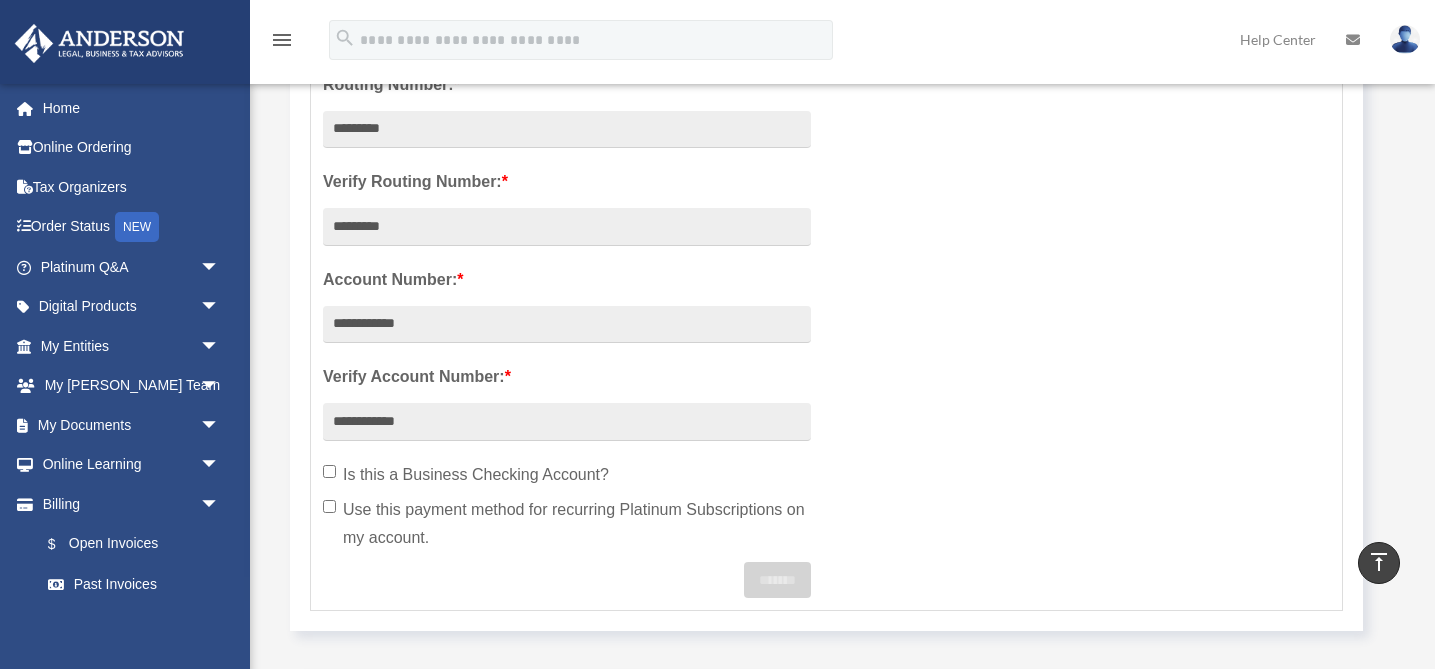 click on "Is this a
Business Checking Account?" at bounding box center (567, 475) 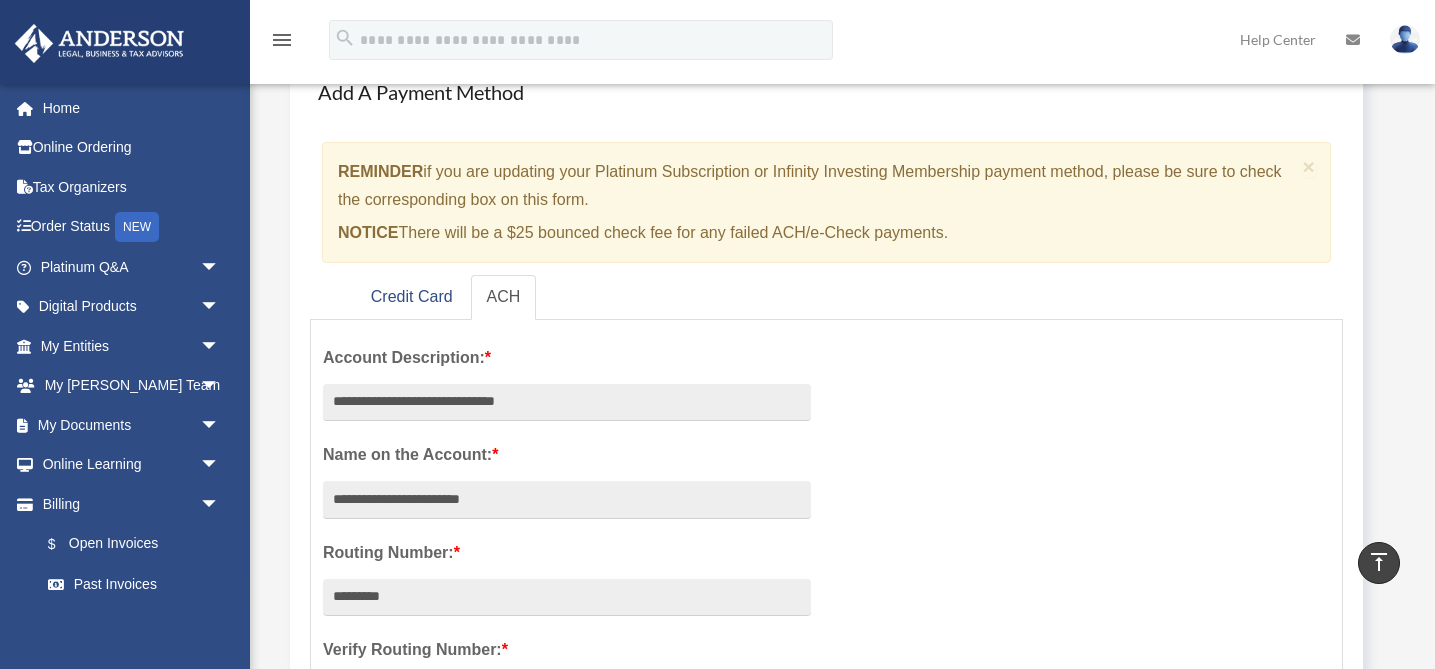 scroll, scrollTop: 0, scrollLeft: 0, axis: both 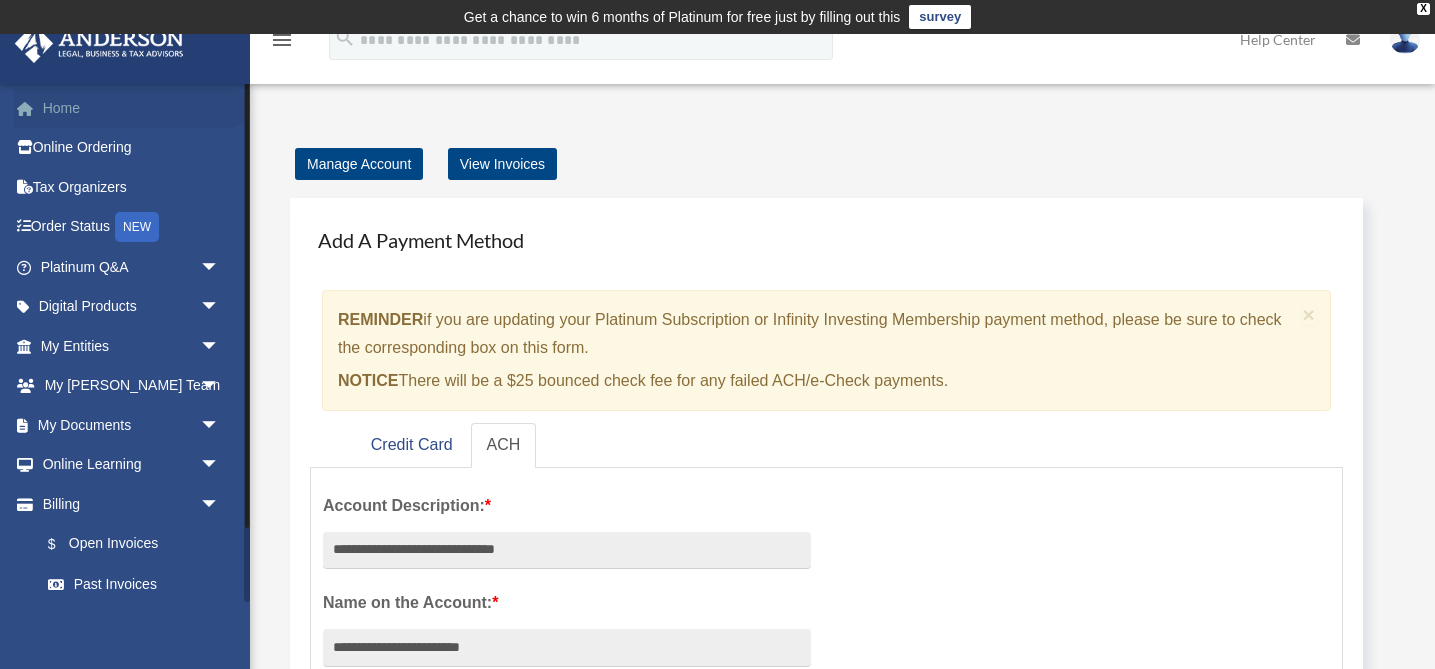 click on "Home" at bounding box center [132, 108] 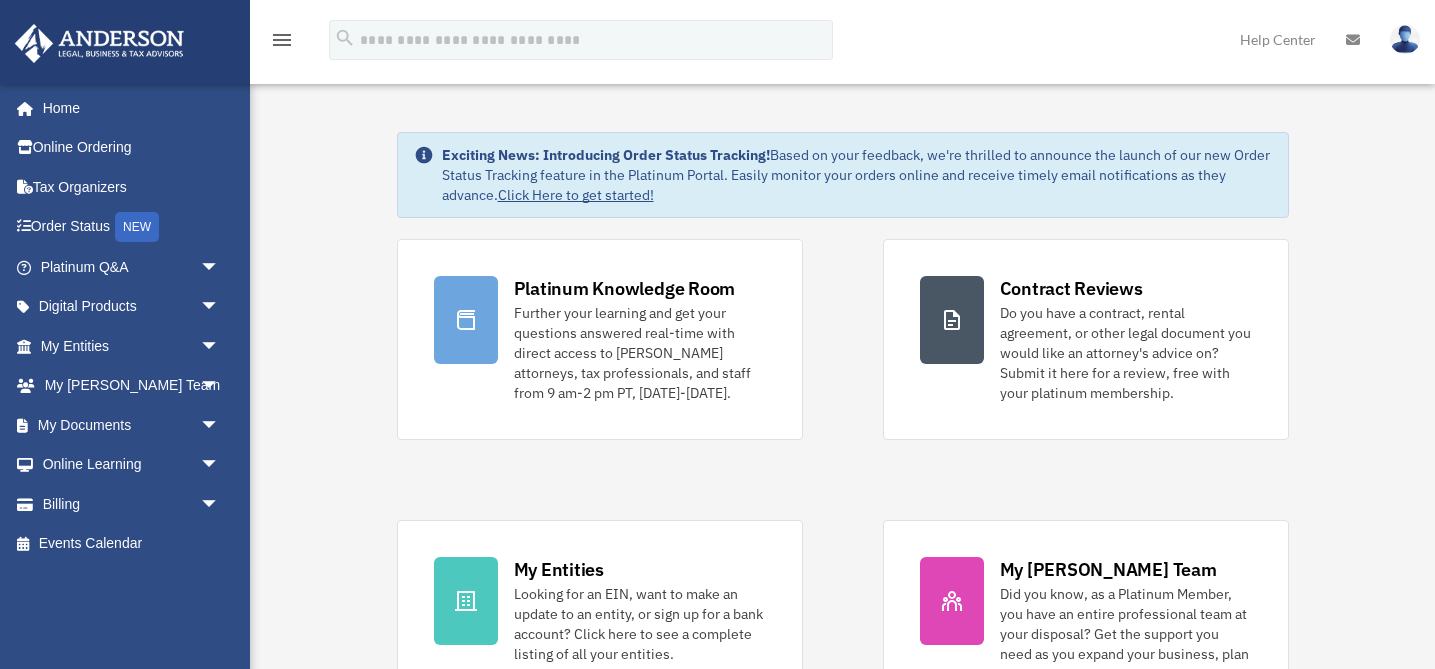scroll, scrollTop: 0, scrollLeft: 0, axis: both 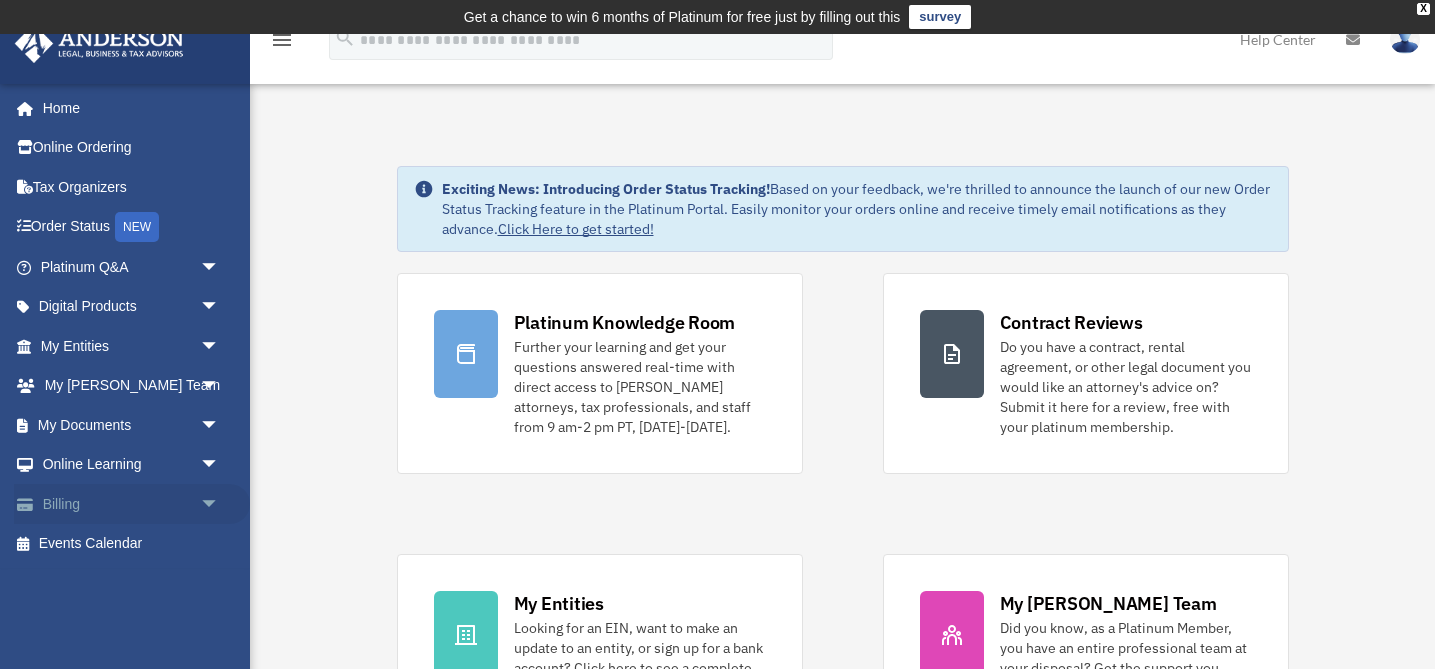click on "arrow_drop_down" at bounding box center (220, 504) 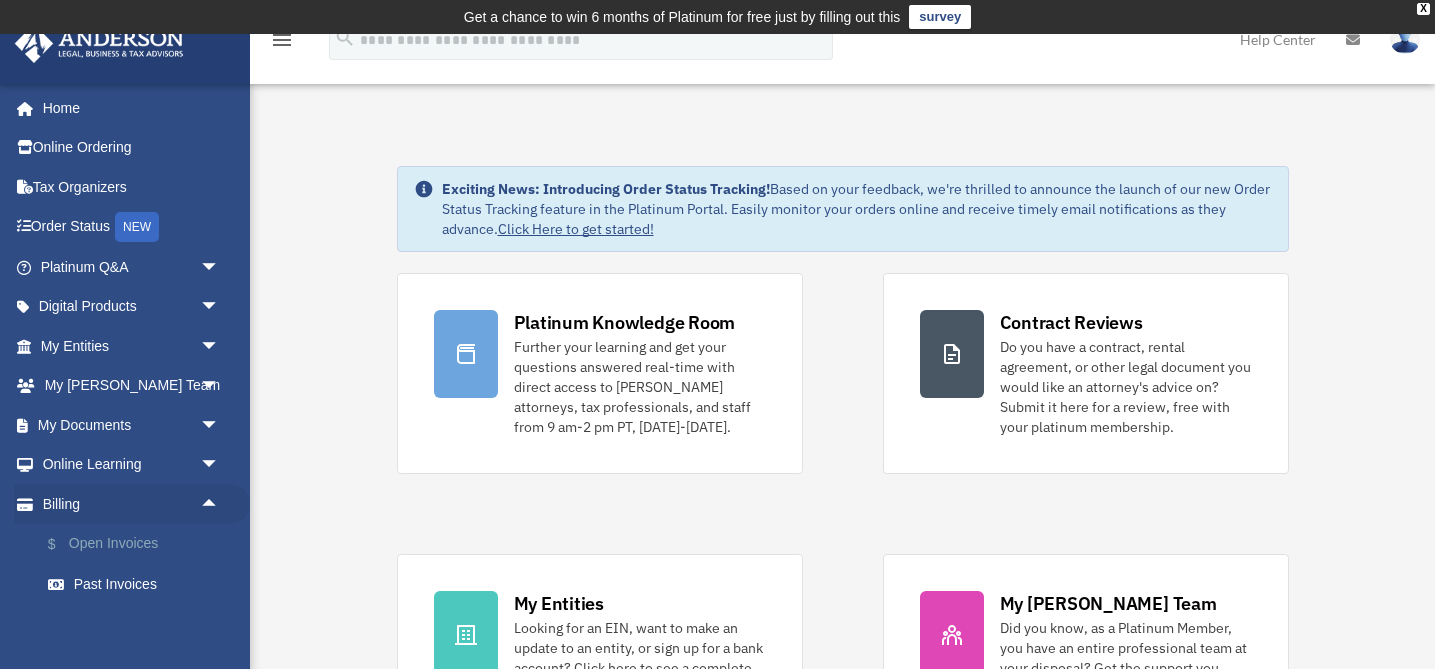 click on "$ Open Invoices" at bounding box center (139, 544) 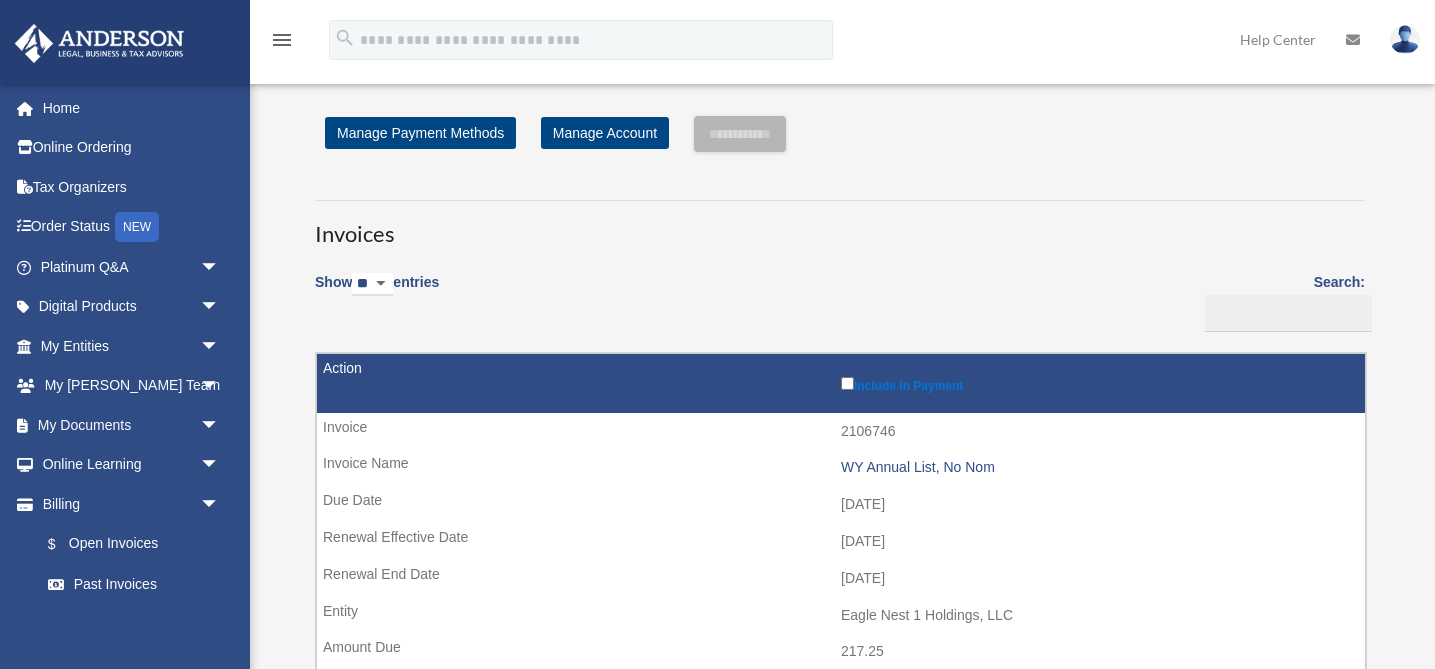 scroll, scrollTop: 0, scrollLeft: 0, axis: both 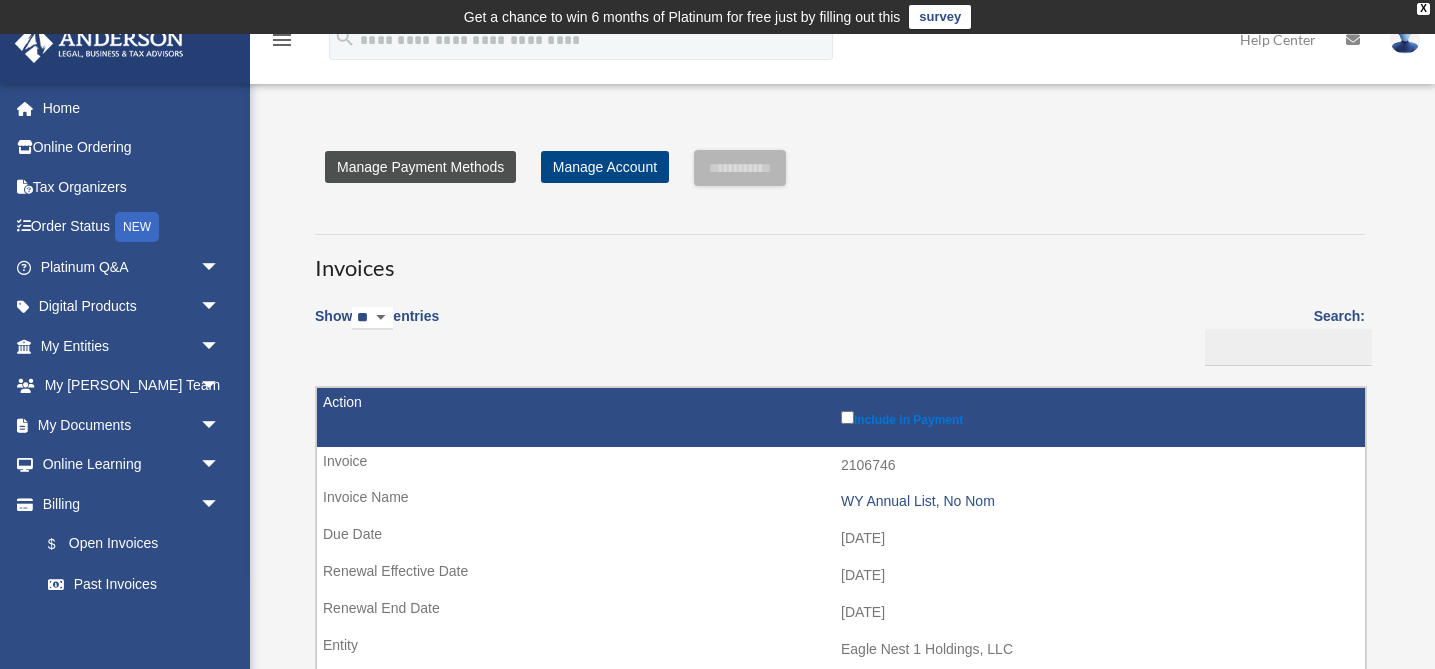 click on "Manage Payment Methods" at bounding box center (420, 167) 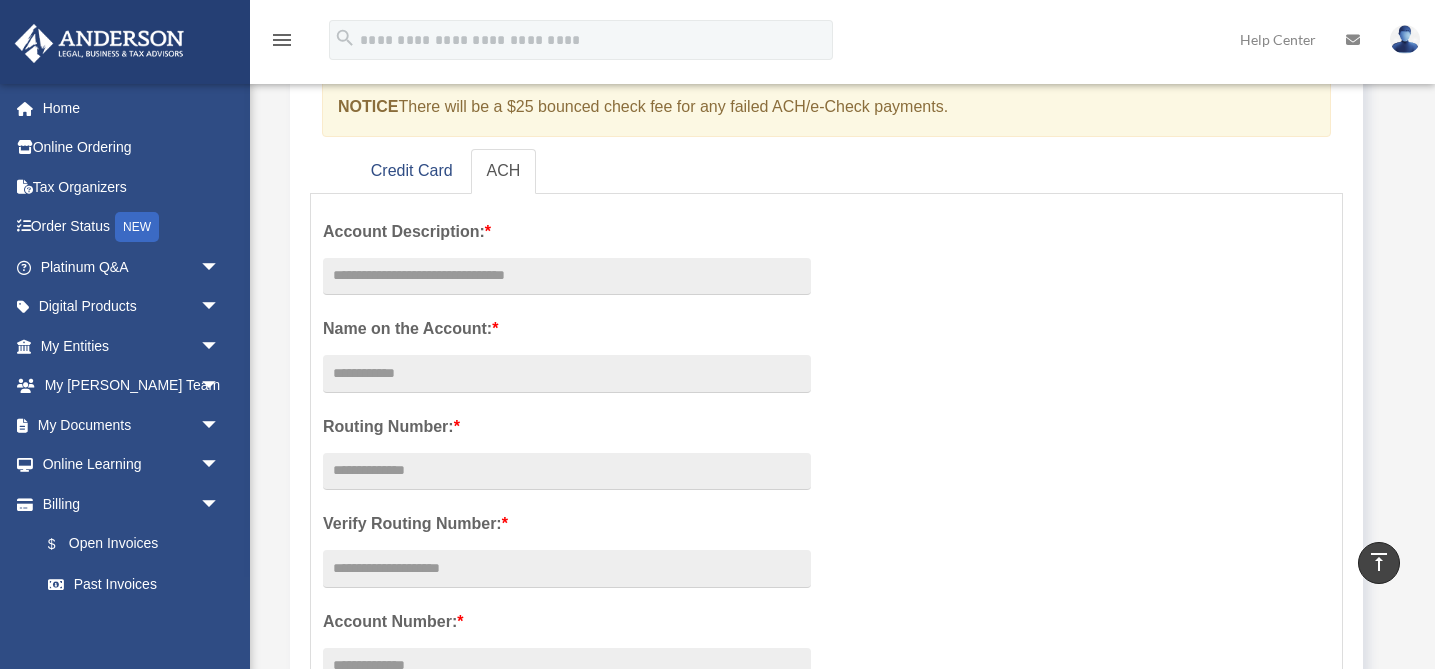 scroll, scrollTop: 122, scrollLeft: 0, axis: vertical 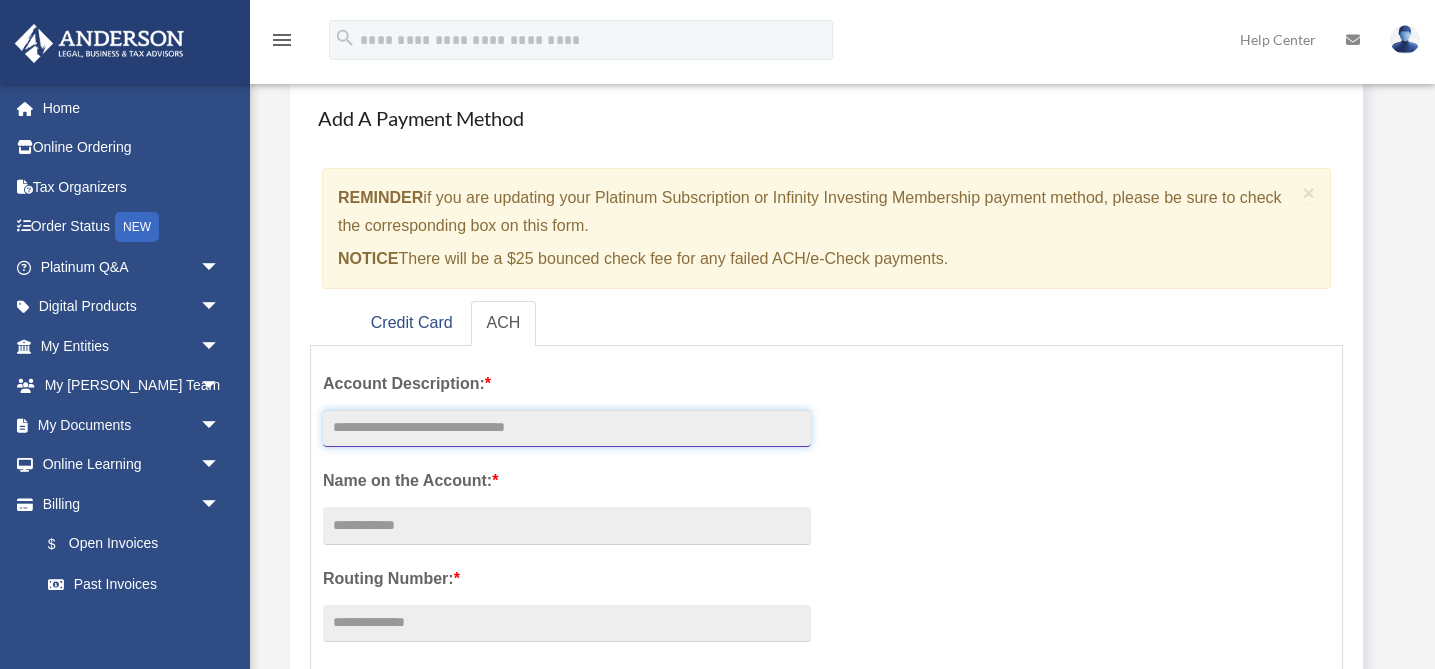 click at bounding box center (567, 429) 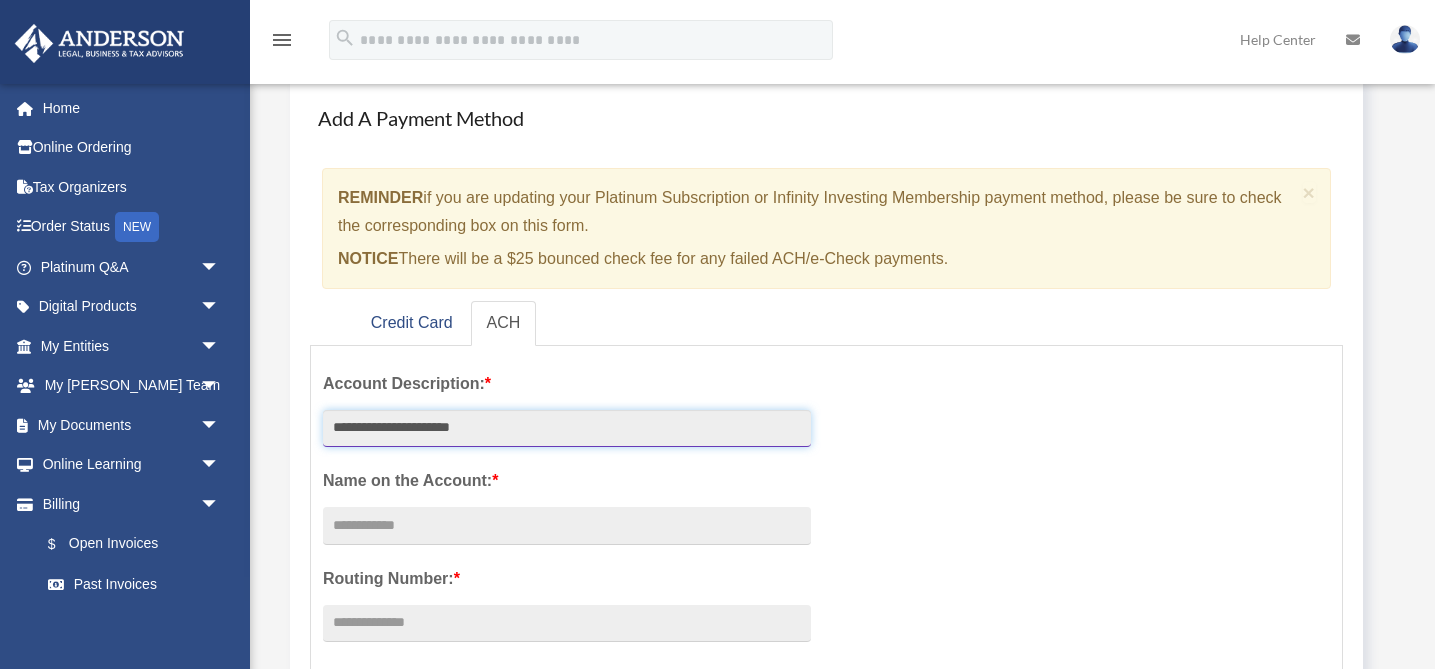 type on "**********" 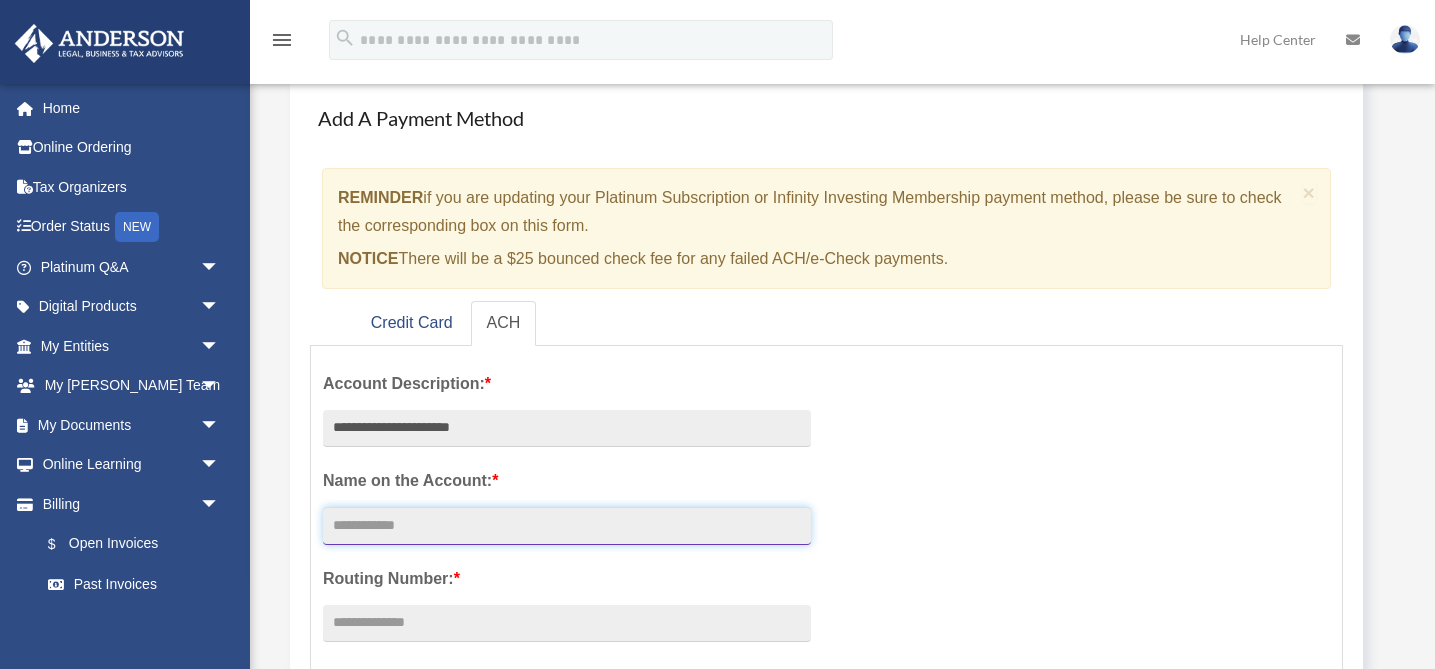 click on "Account Description: *" at bounding box center (567, 526) 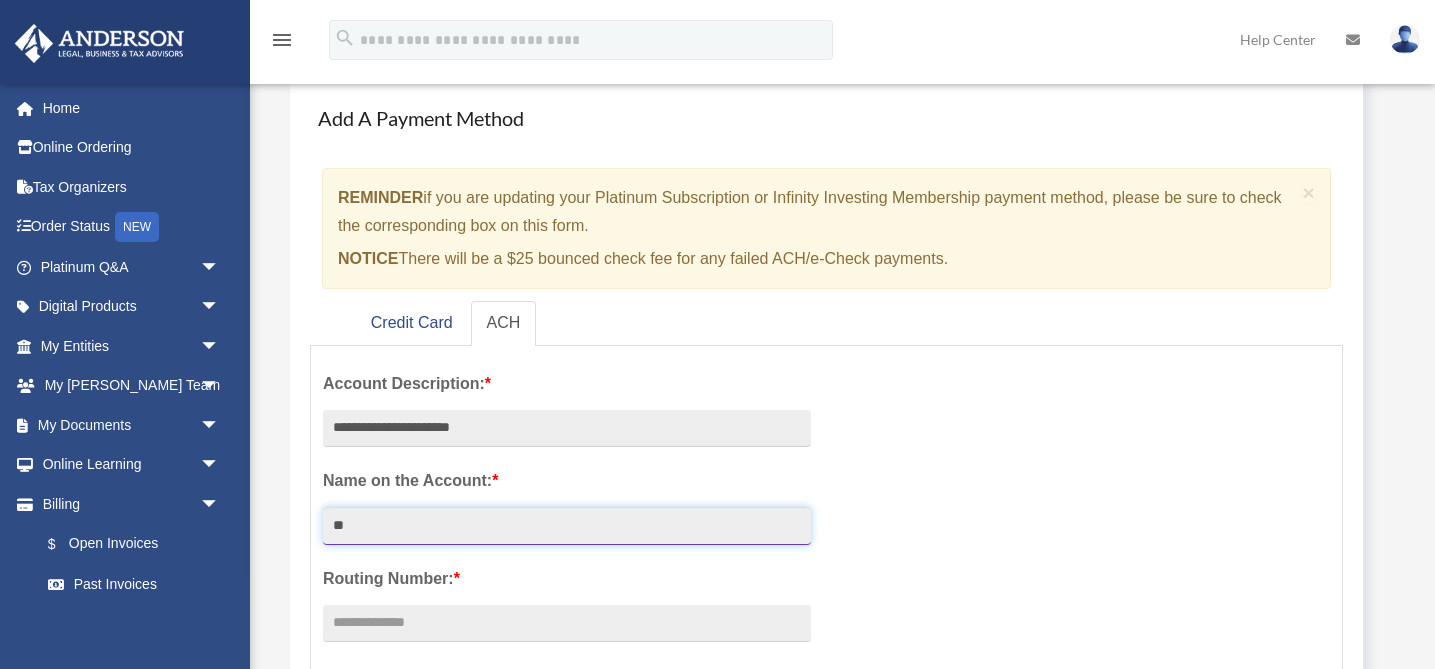 type on "*" 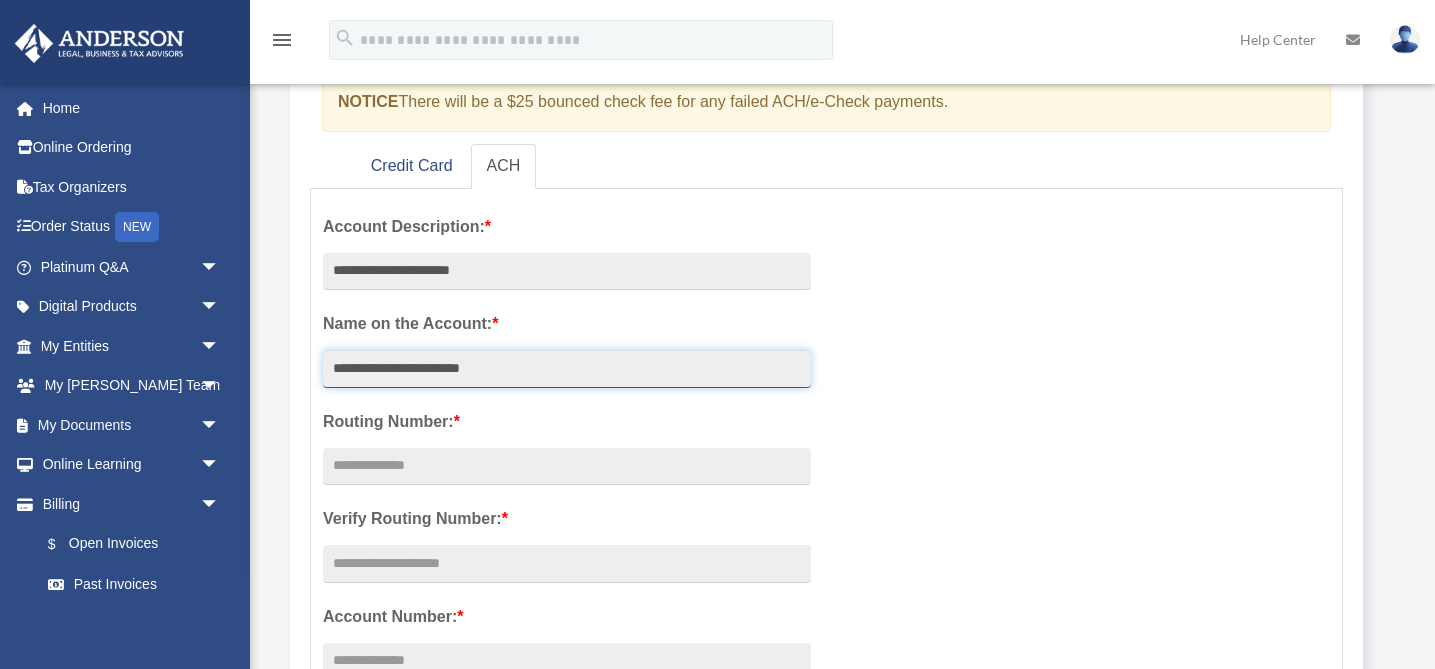 scroll, scrollTop: 316, scrollLeft: 0, axis: vertical 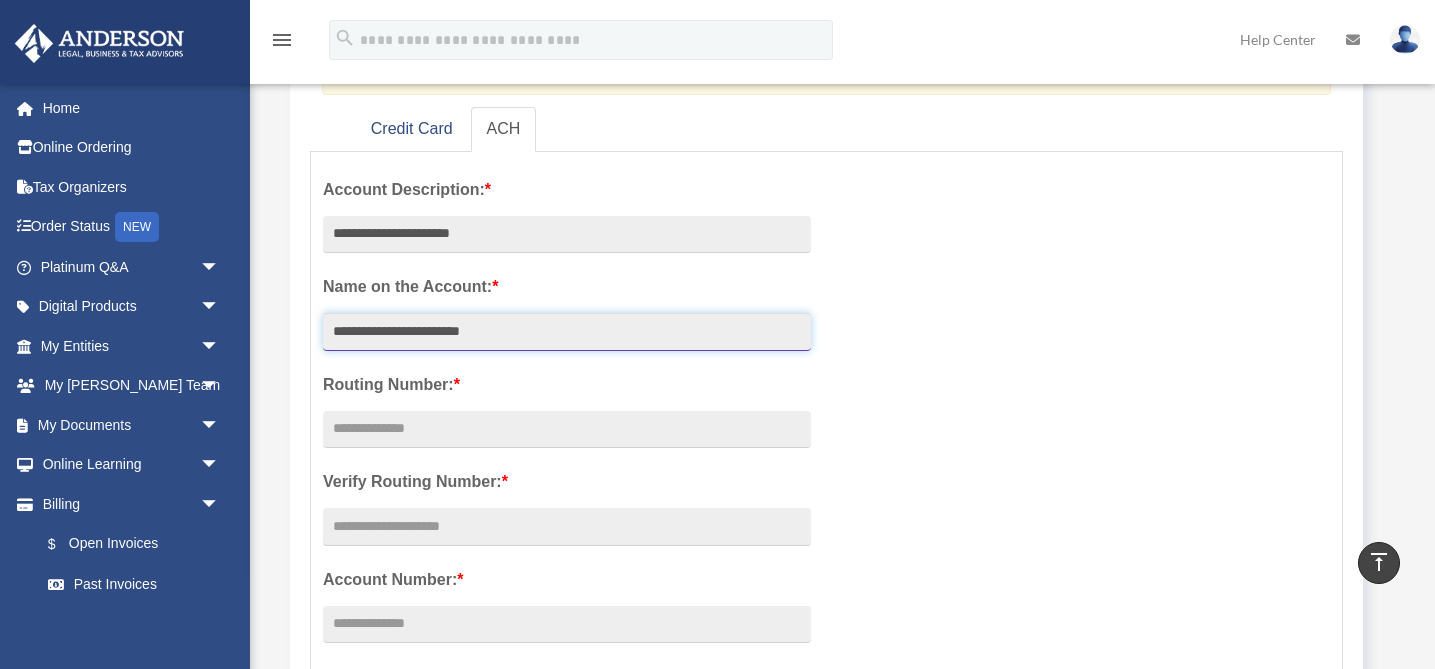 type on "**********" 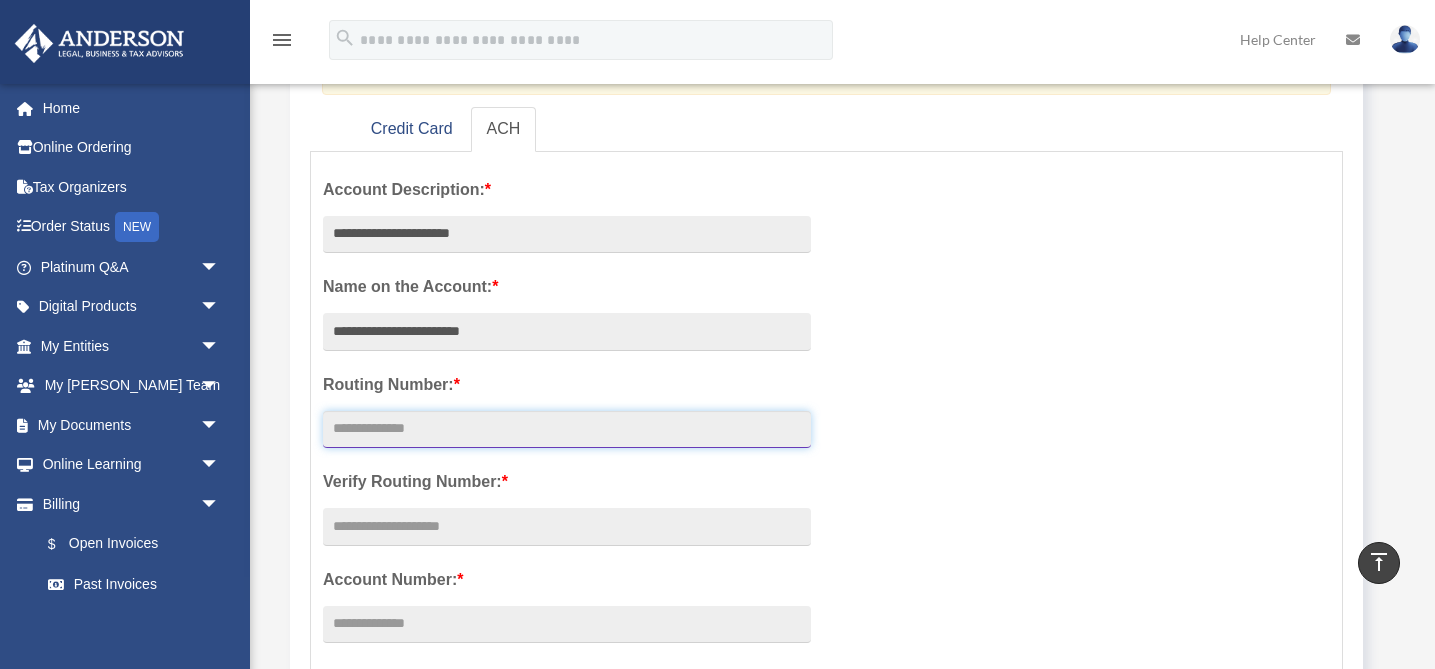 click at bounding box center [567, 430] 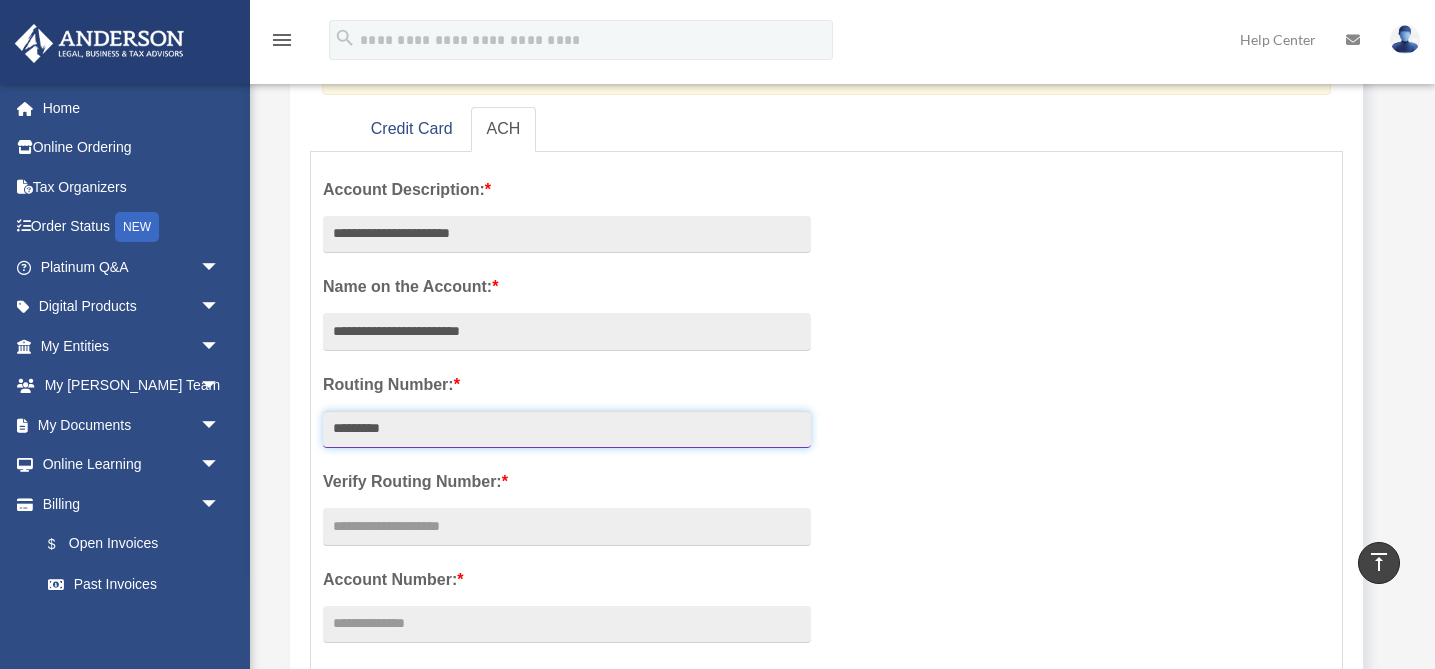 type on "*********" 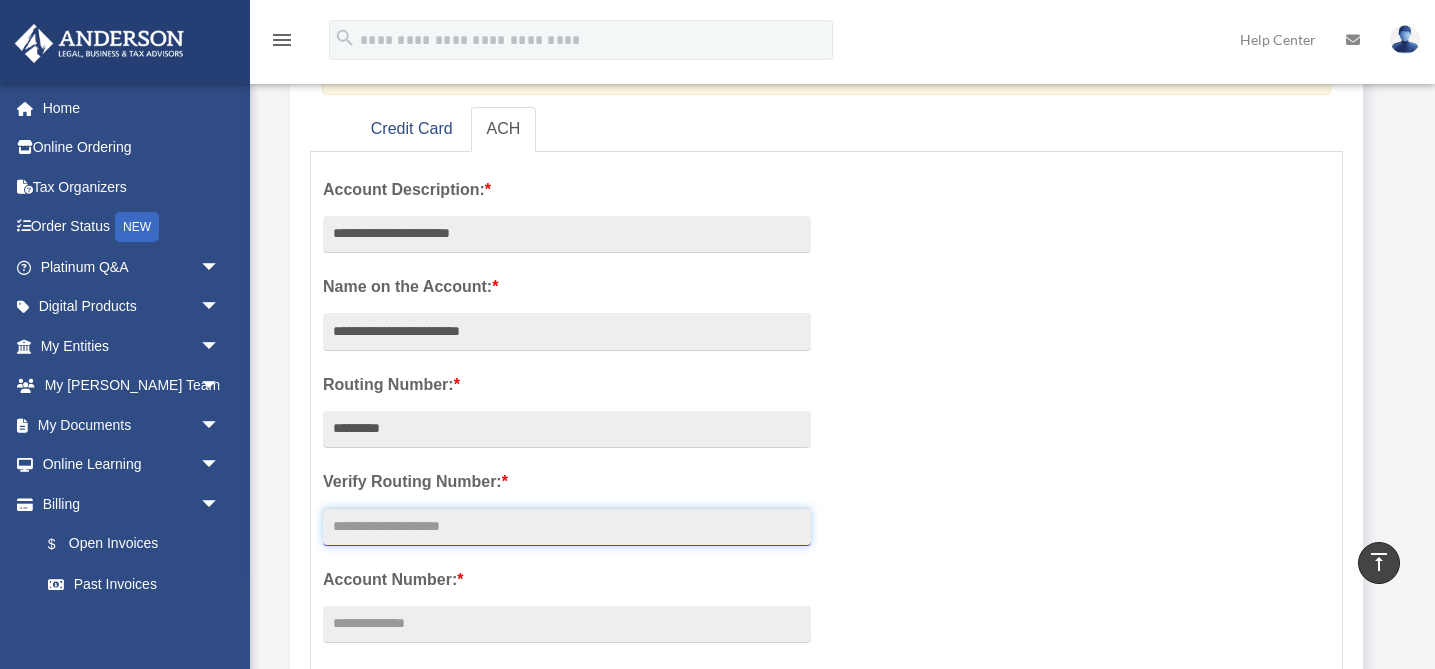 click at bounding box center [567, 527] 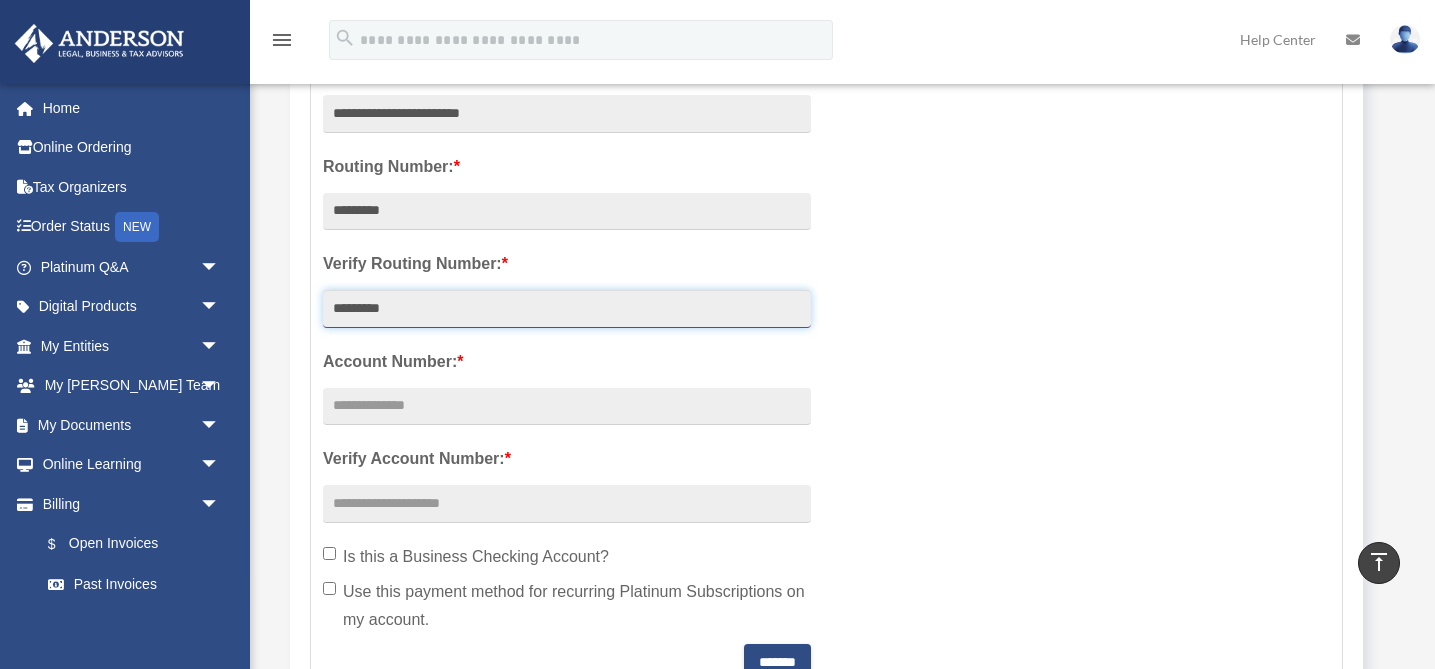 scroll, scrollTop: 535, scrollLeft: 0, axis: vertical 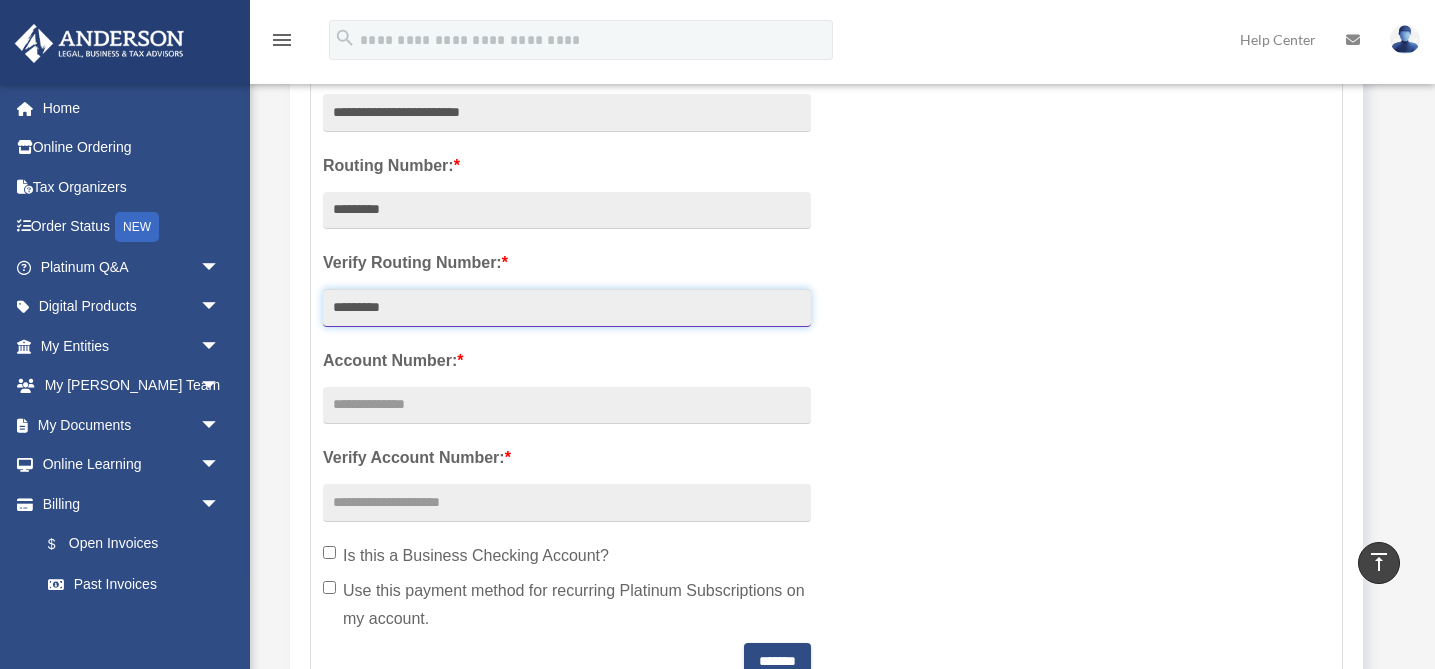 type on "*********" 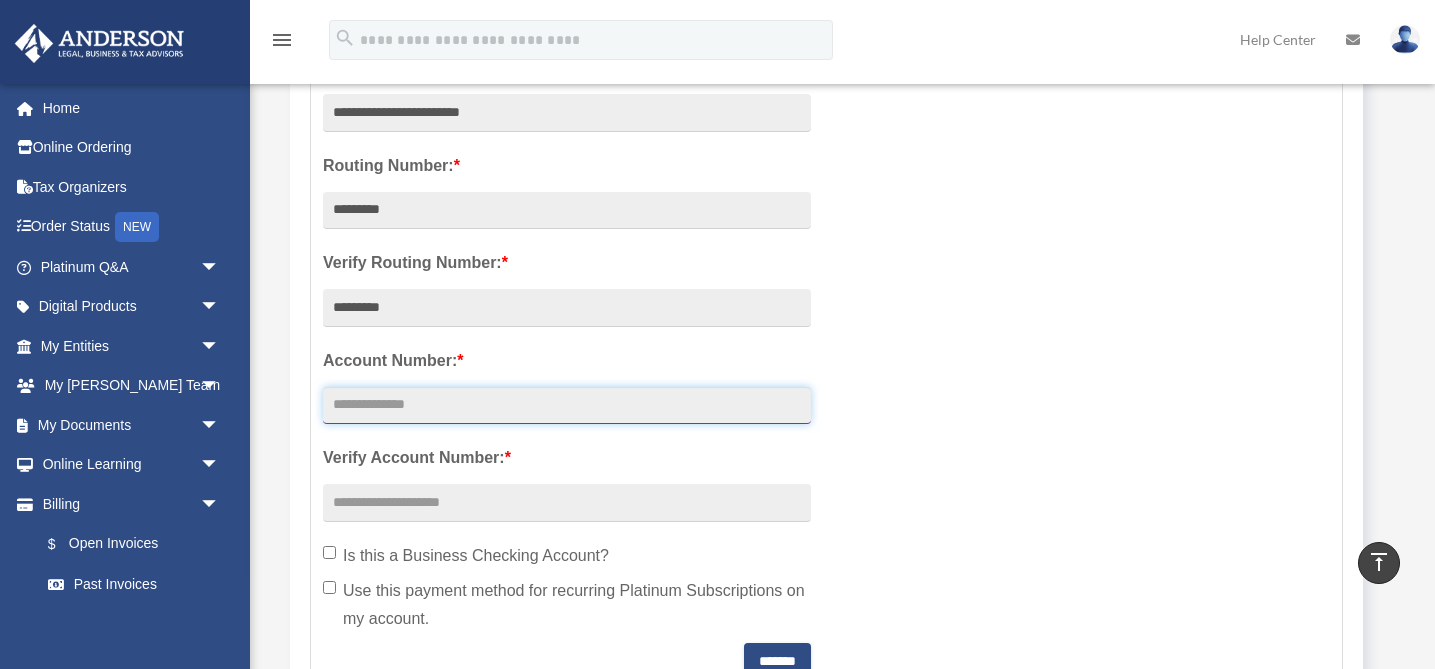 click at bounding box center (567, 406) 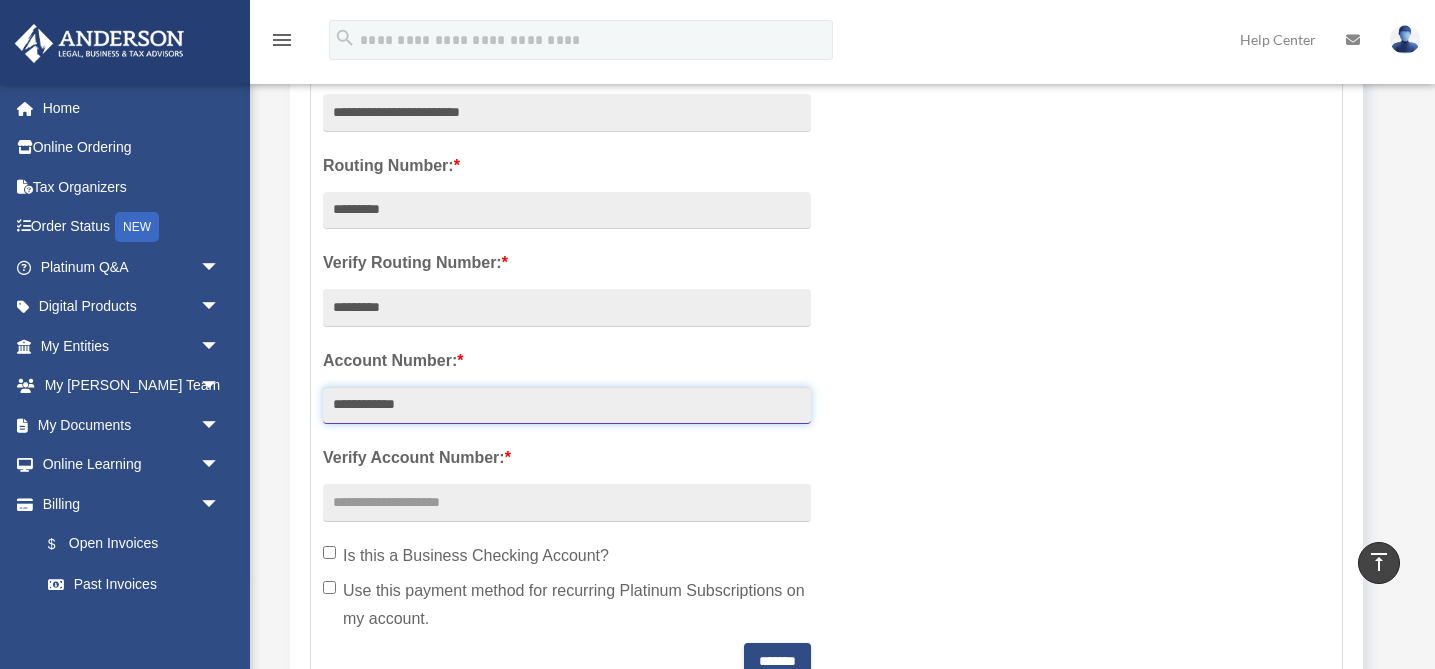 type on "**********" 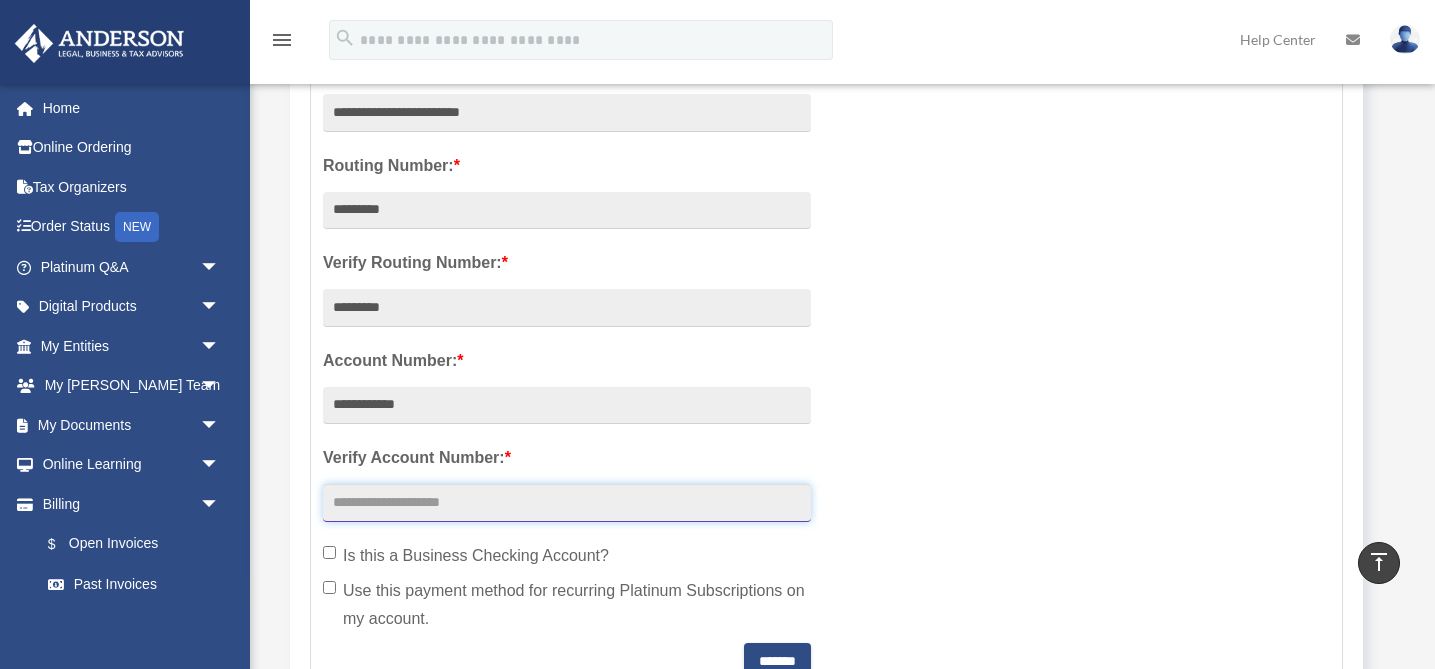click at bounding box center [567, 503] 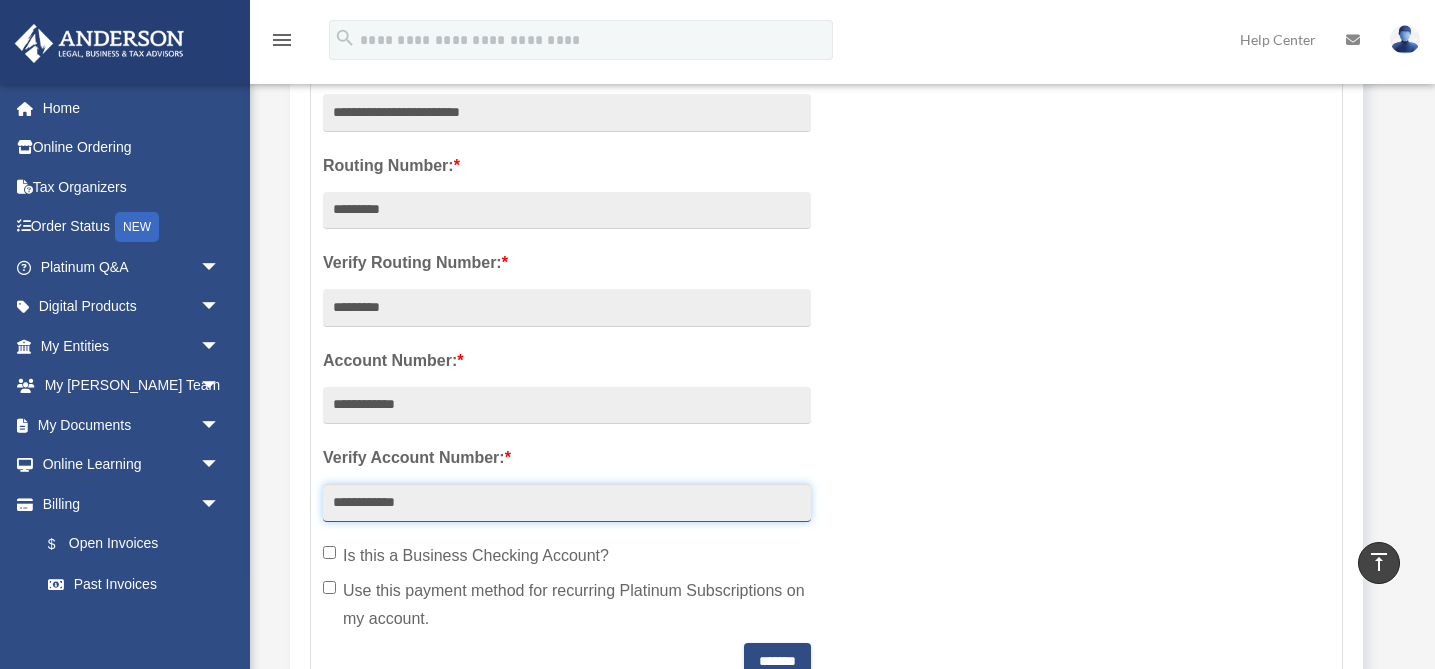 type on "**********" 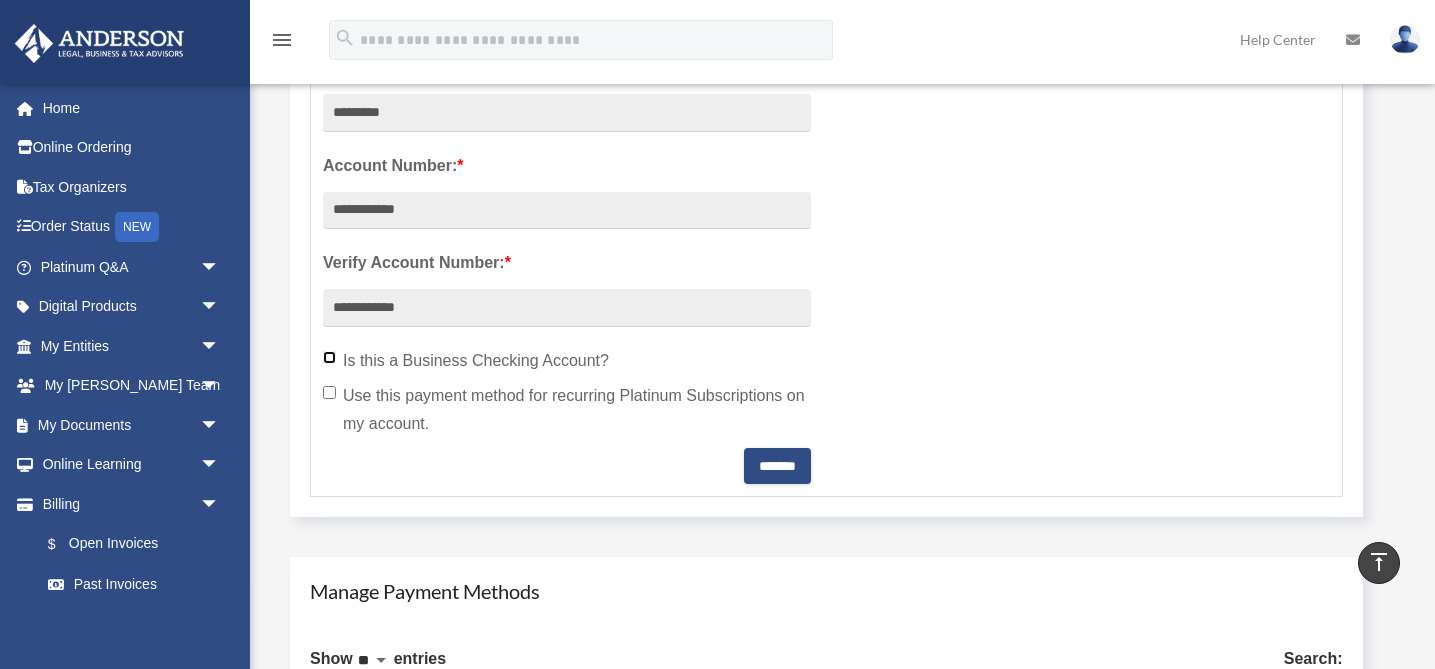 scroll, scrollTop: 743, scrollLeft: 0, axis: vertical 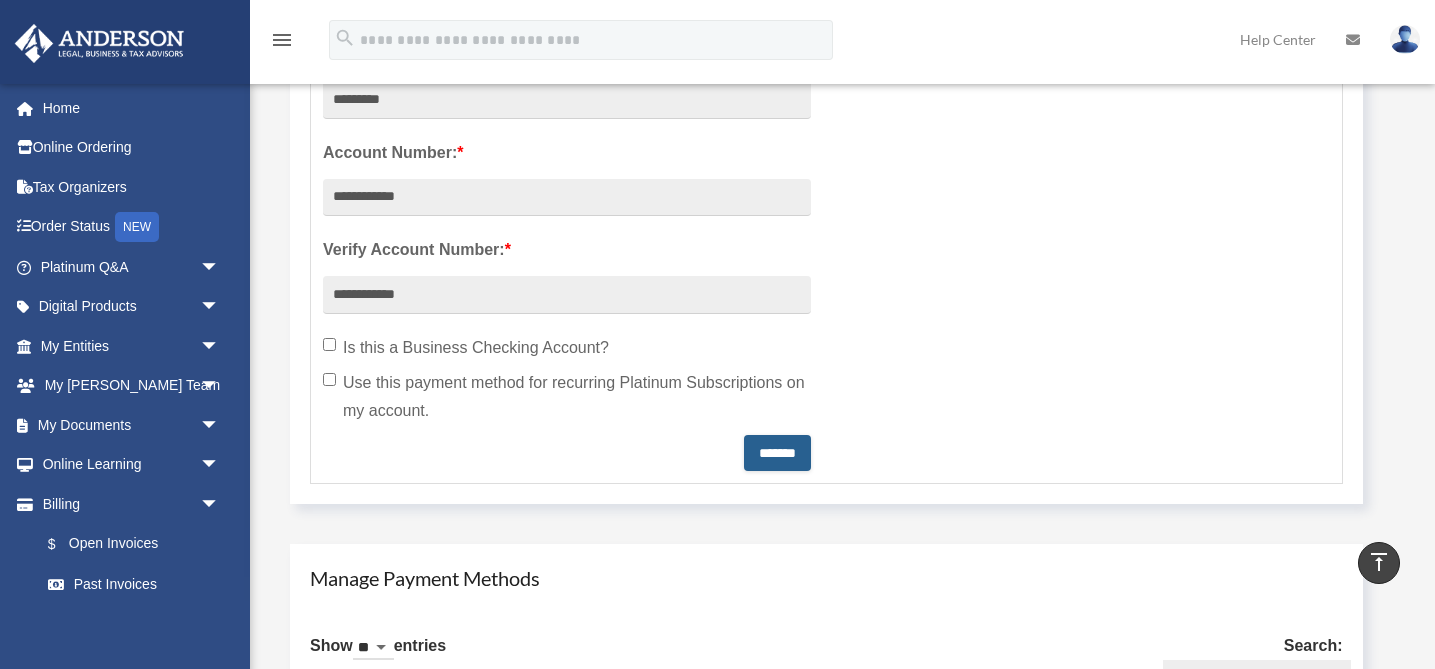 click on "*******" at bounding box center [777, 453] 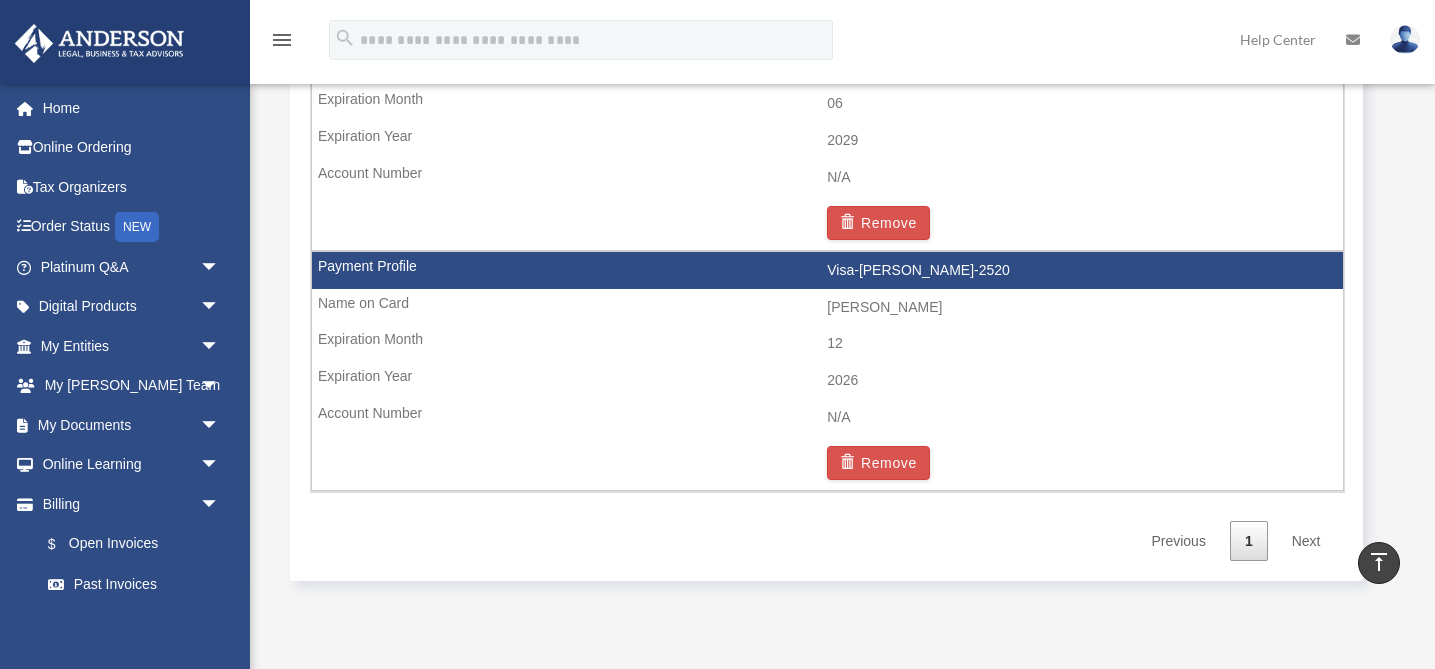 scroll, scrollTop: 1717, scrollLeft: 0, axis: vertical 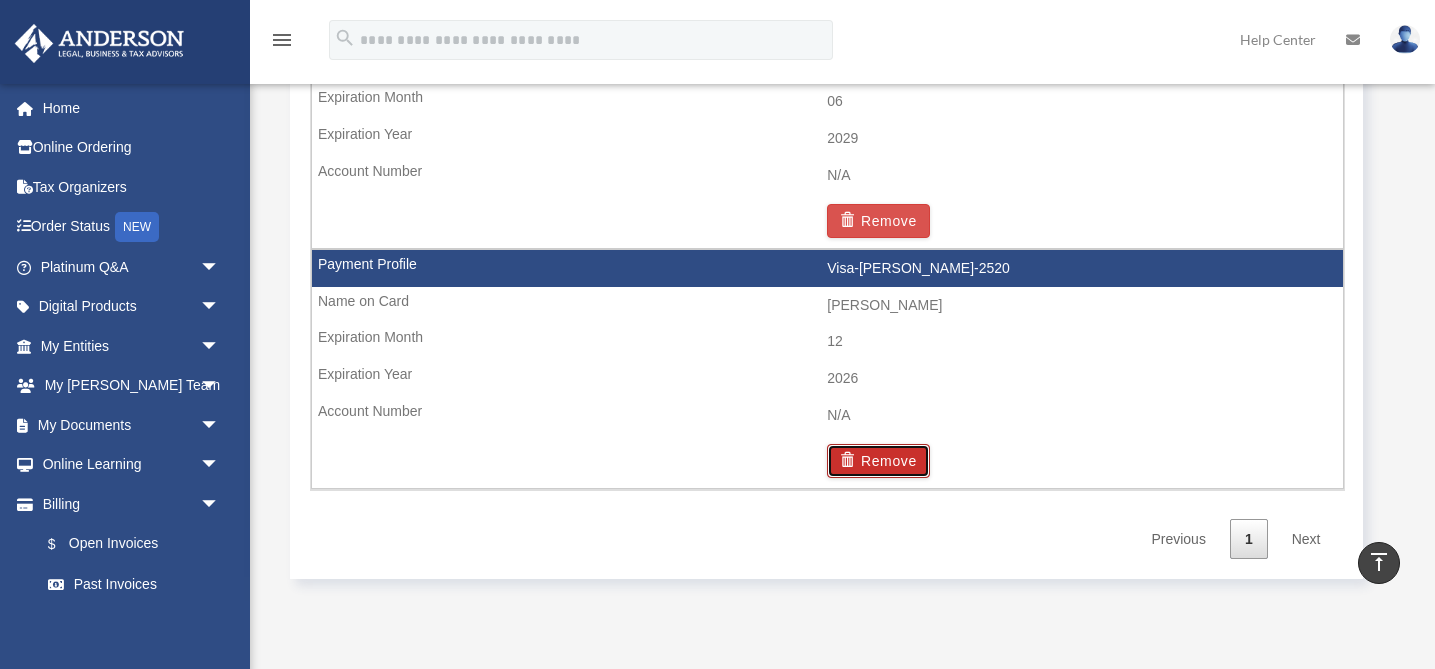 click on "Remove" at bounding box center (878, 461) 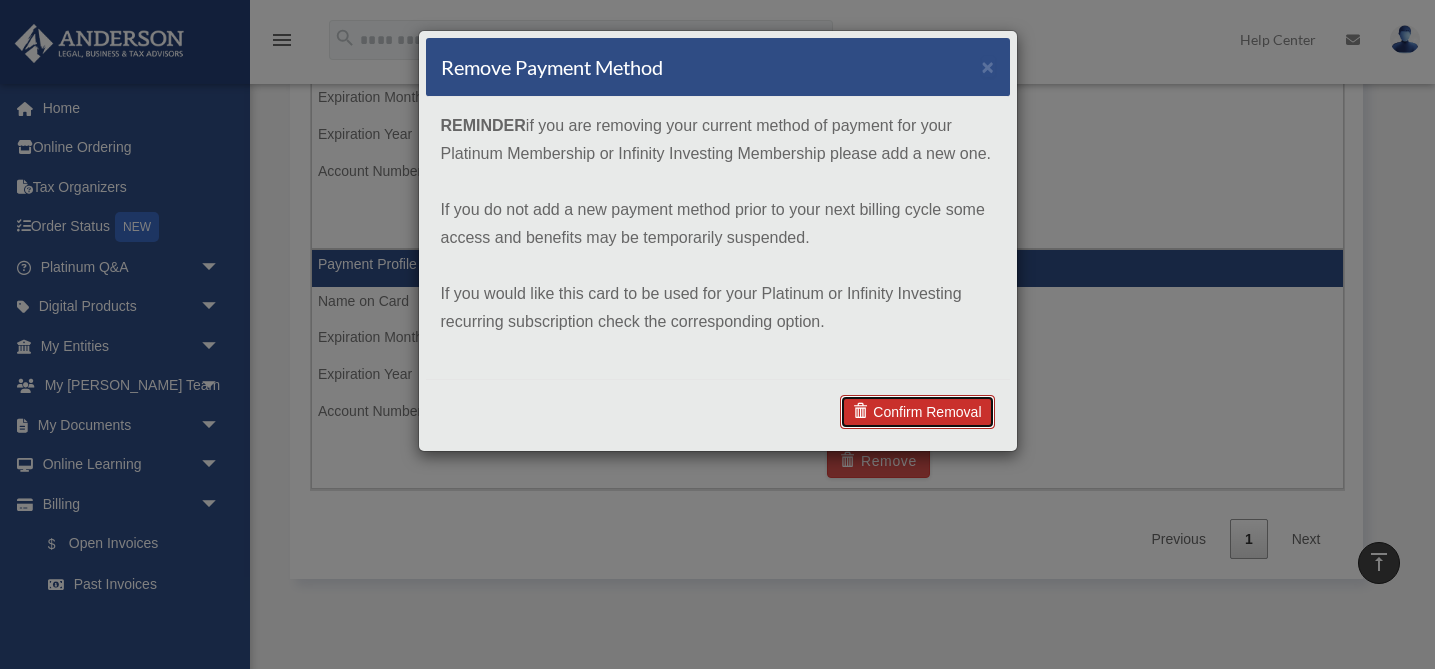 click on "Confirm Removal" at bounding box center (917, 412) 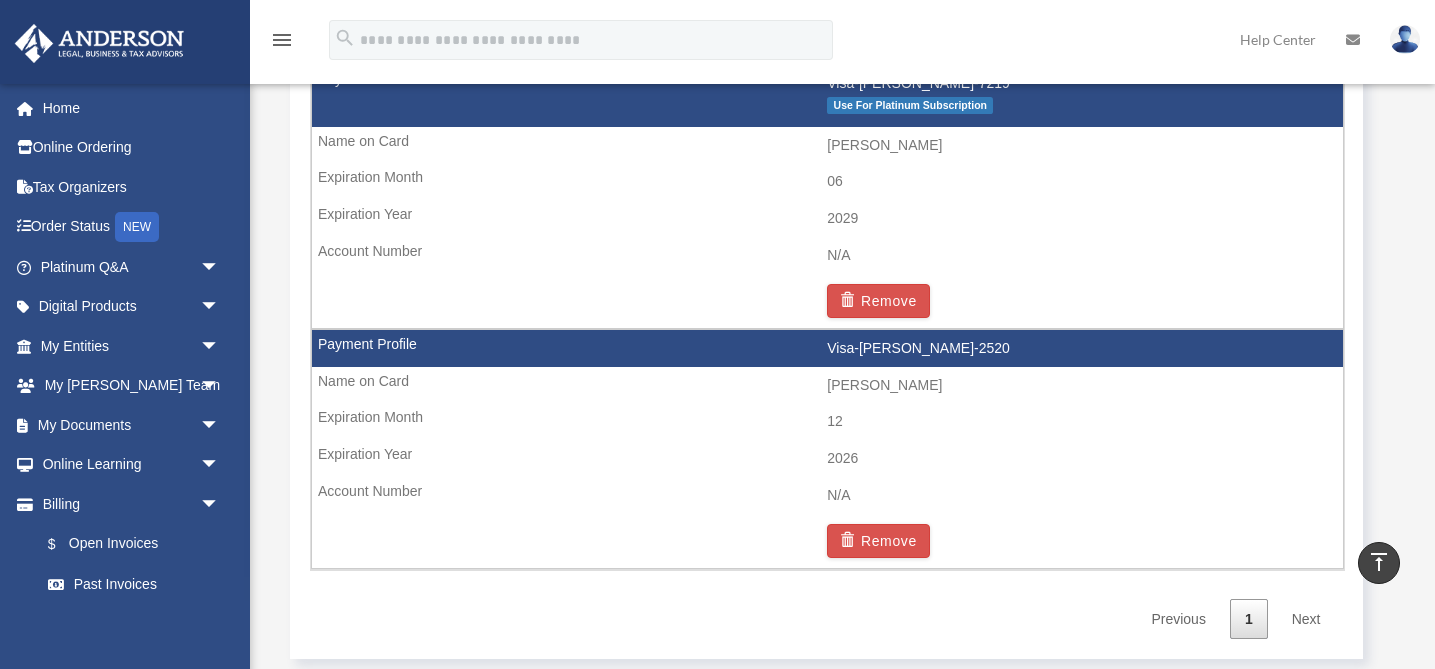 scroll, scrollTop: 1797, scrollLeft: 0, axis: vertical 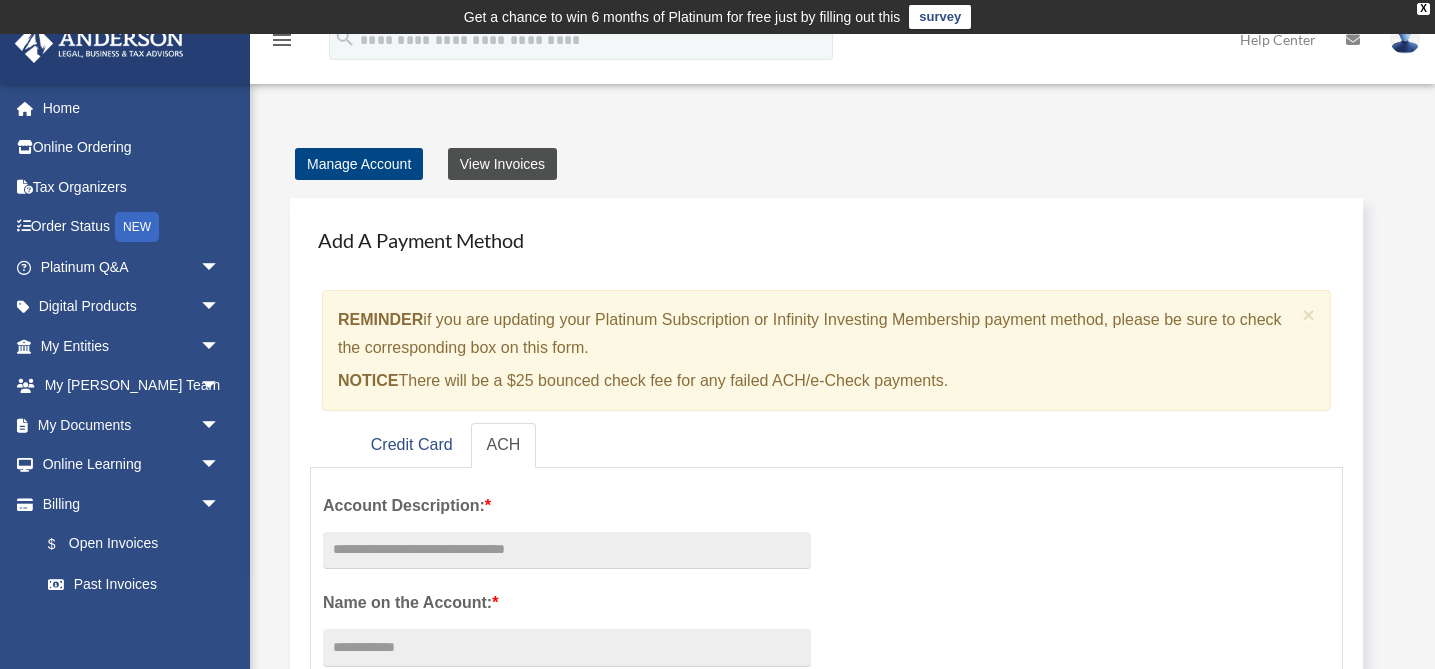 click on "View Invoices" at bounding box center [502, 164] 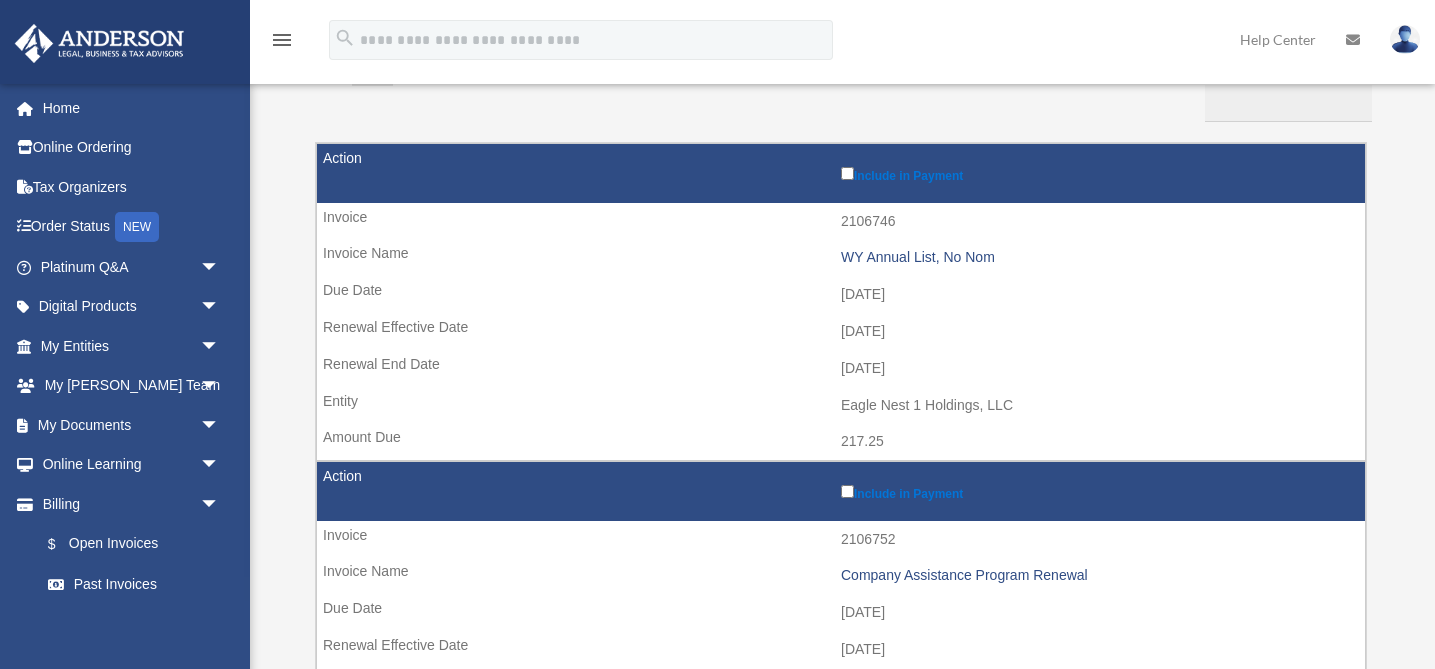scroll, scrollTop: 282, scrollLeft: 0, axis: vertical 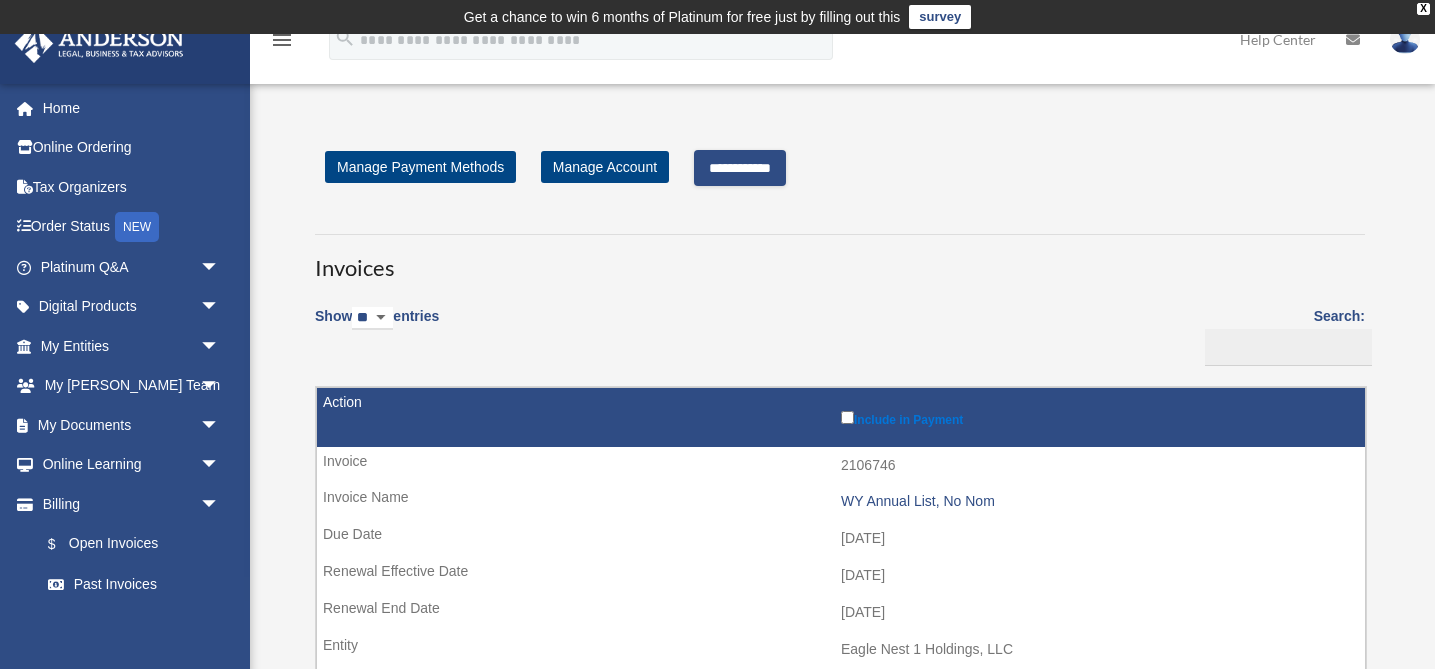 click on "**********" at bounding box center [740, 168] 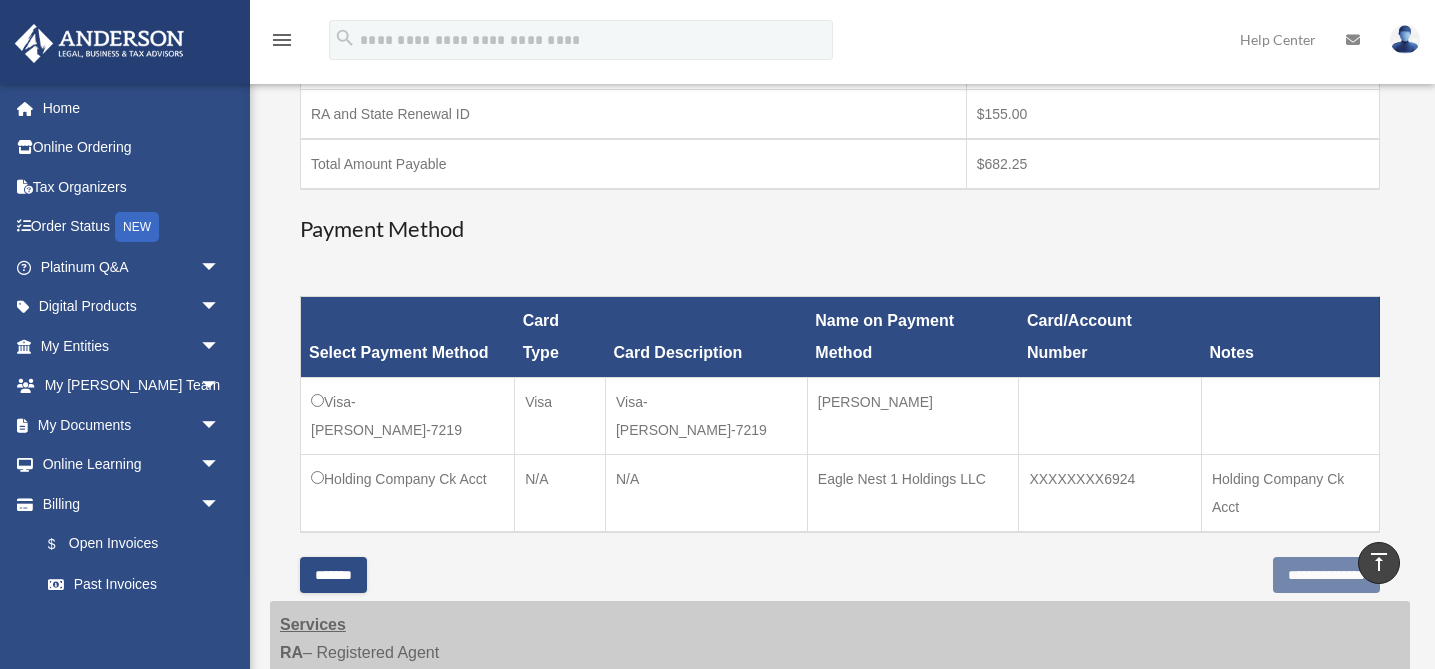 scroll, scrollTop: 663, scrollLeft: 0, axis: vertical 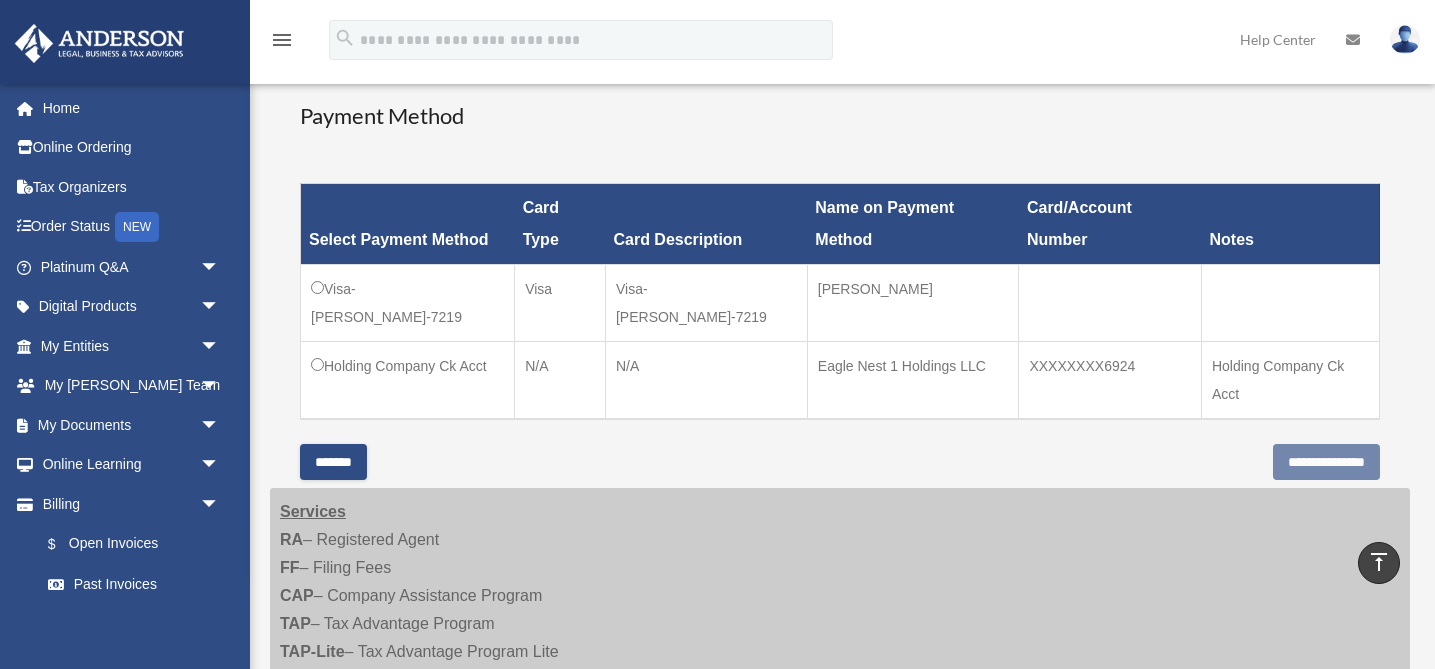 click on "*******" at bounding box center [333, 462] 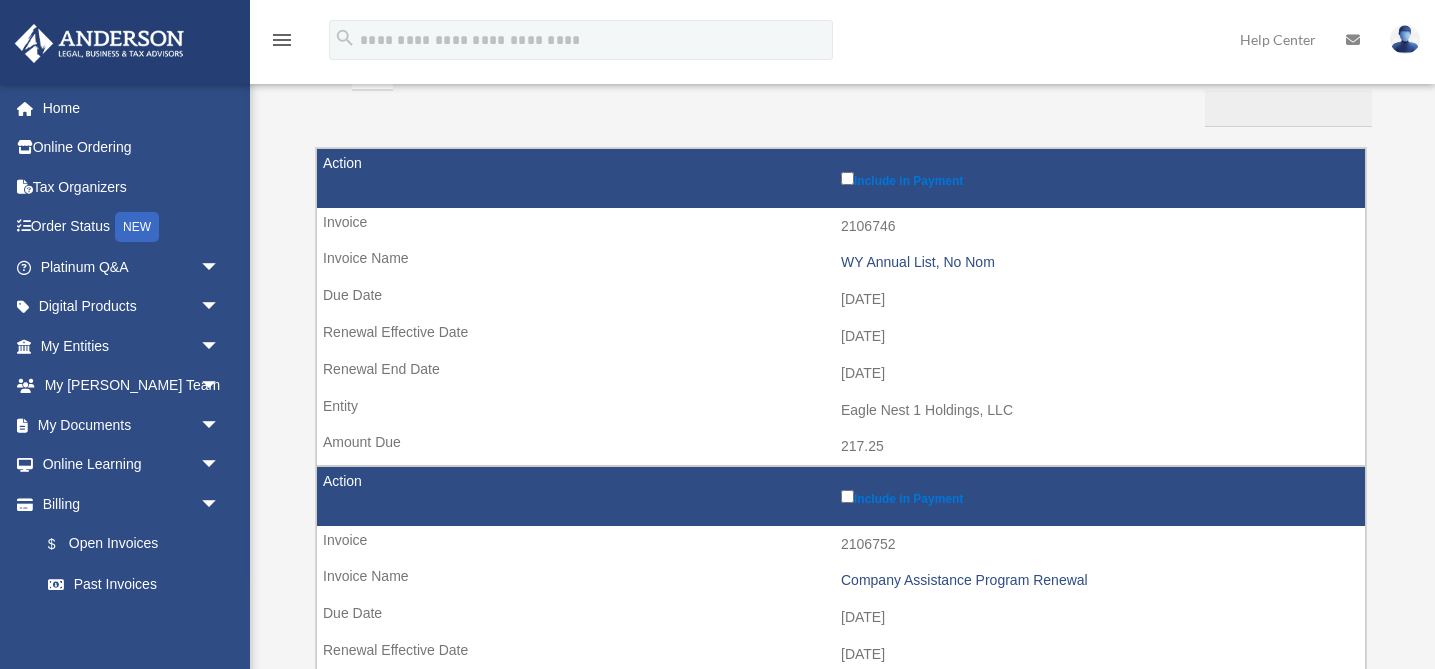 scroll, scrollTop: 243, scrollLeft: 0, axis: vertical 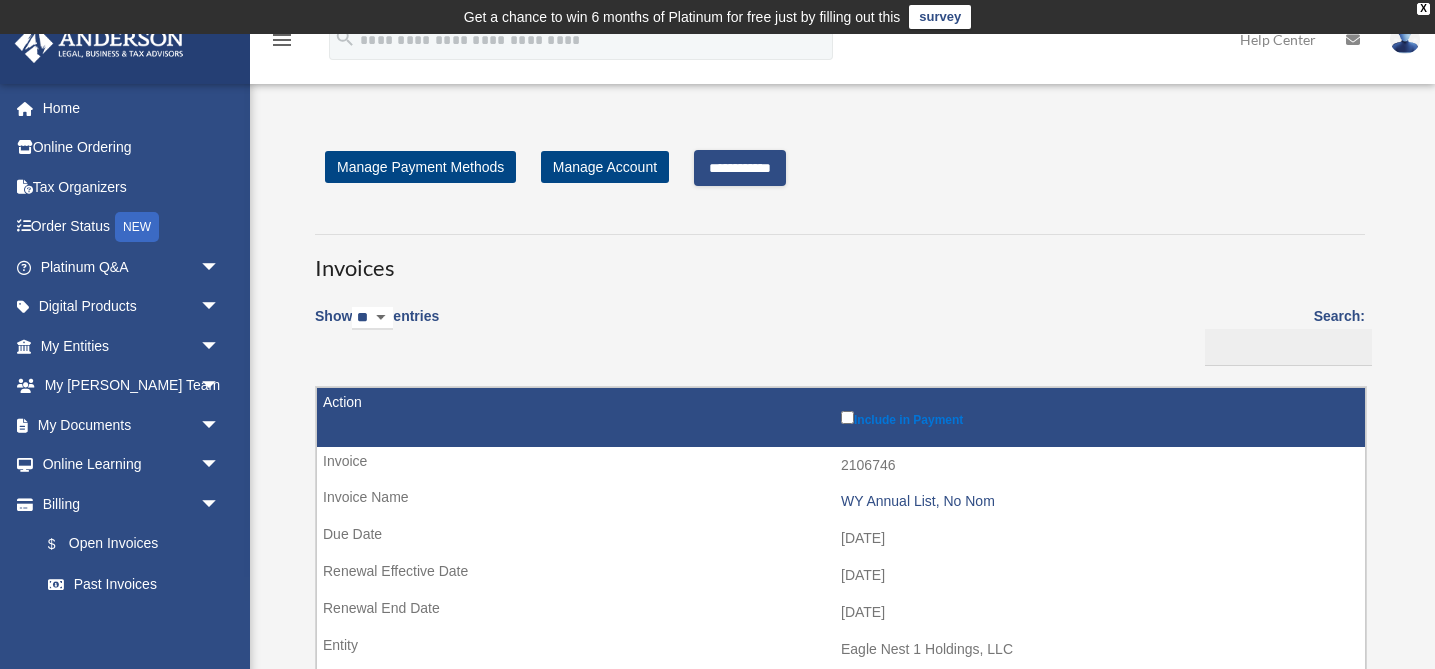 click on "**********" at bounding box center (740, 168) 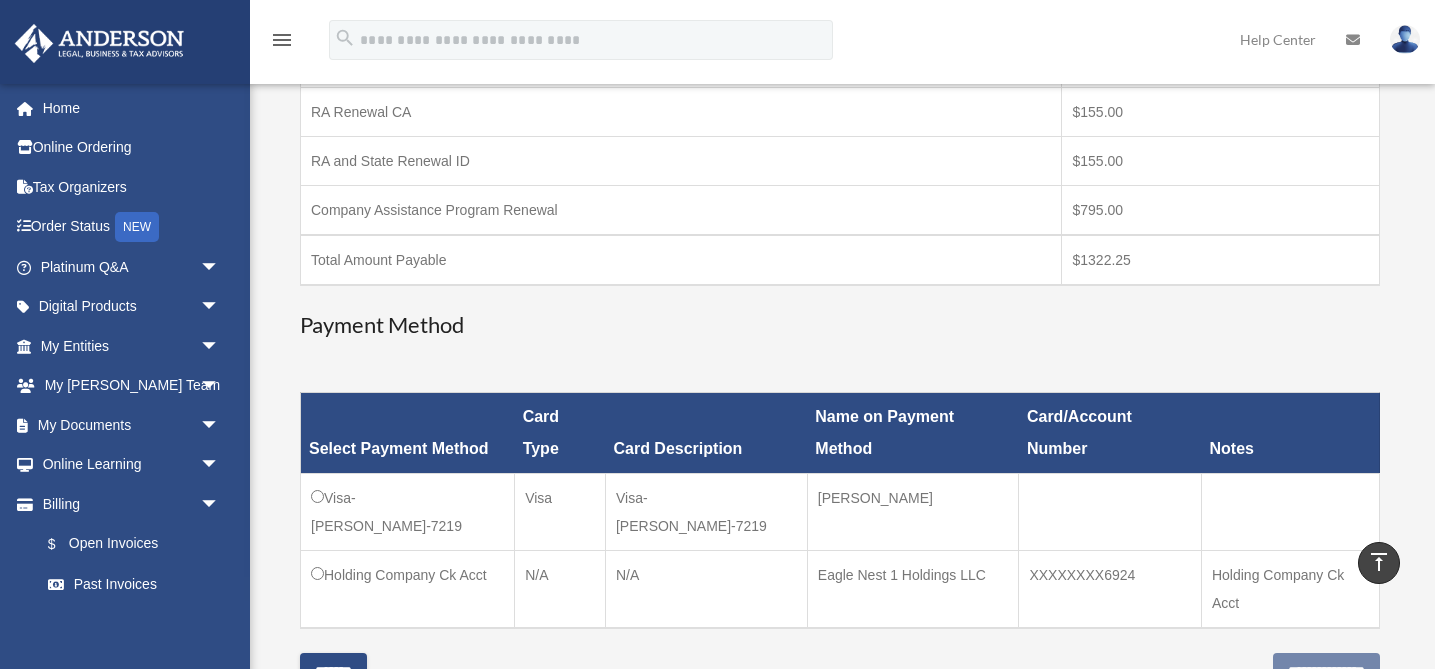 scroll, scrollTop: 450, scrollLeft: 0, axis: vertical 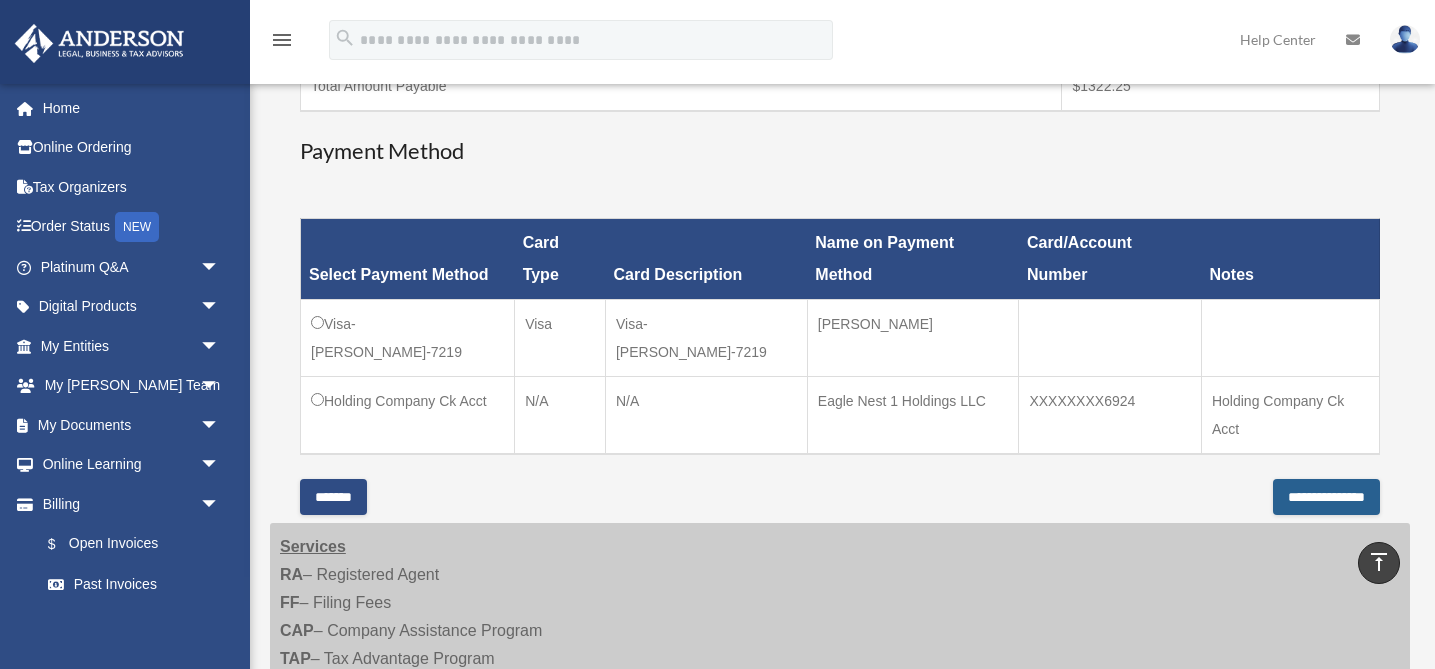 click on "**********" at bounding box center [1326, 497] 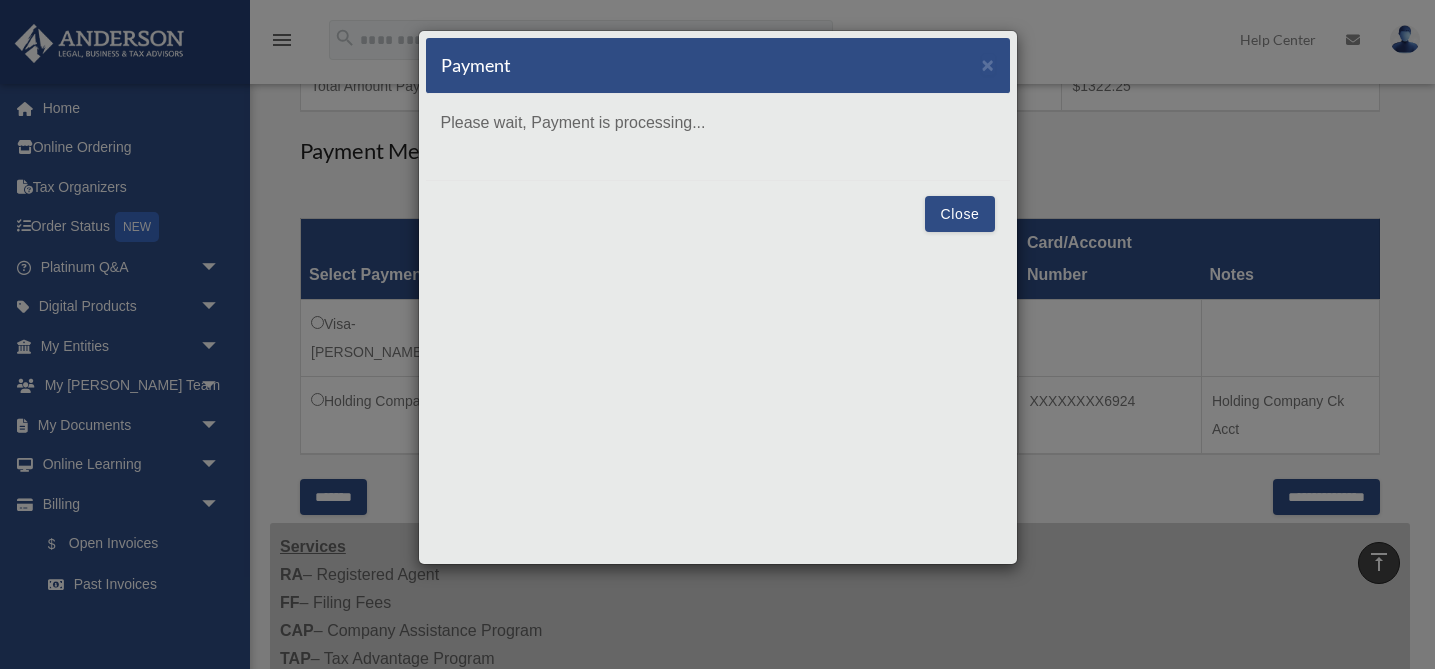 click on "Close" at bounding box center [959, 214] 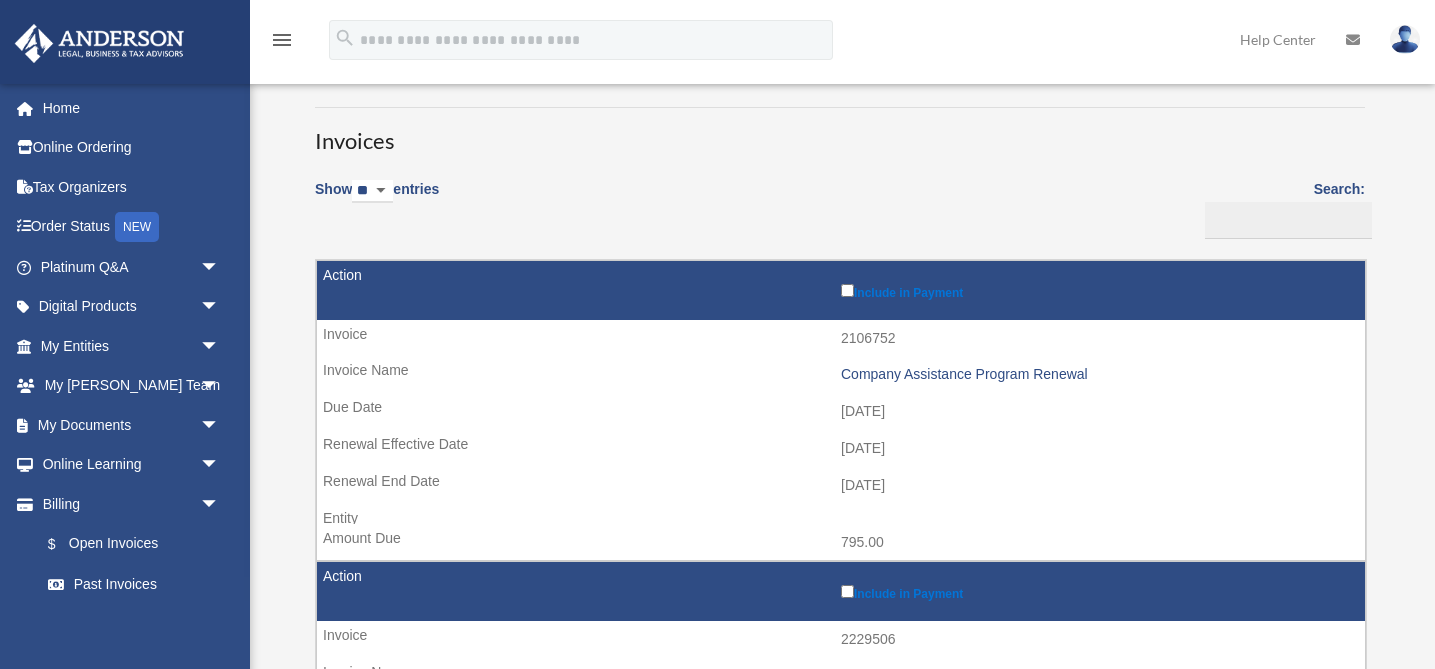 scroll, scrollTop: 0, scrollLeft: 0, axis: both 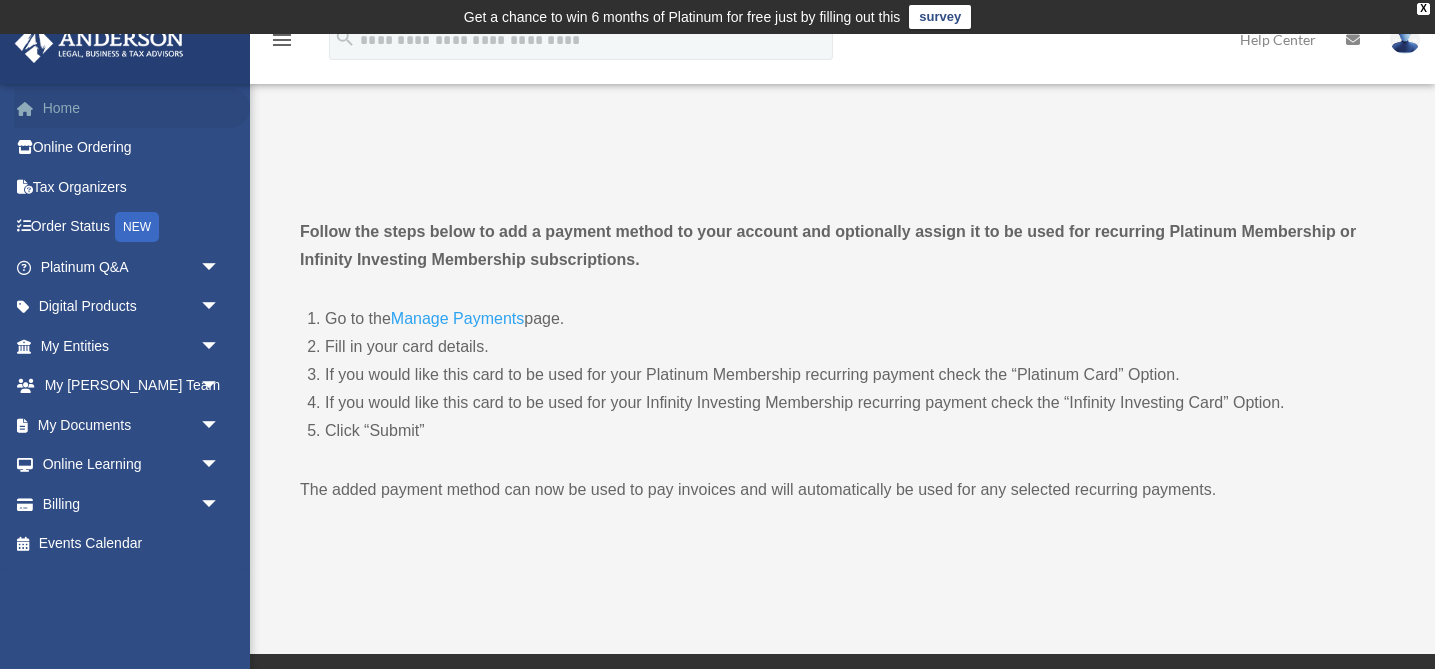 click on "Home" at bounding box center (132, 108) 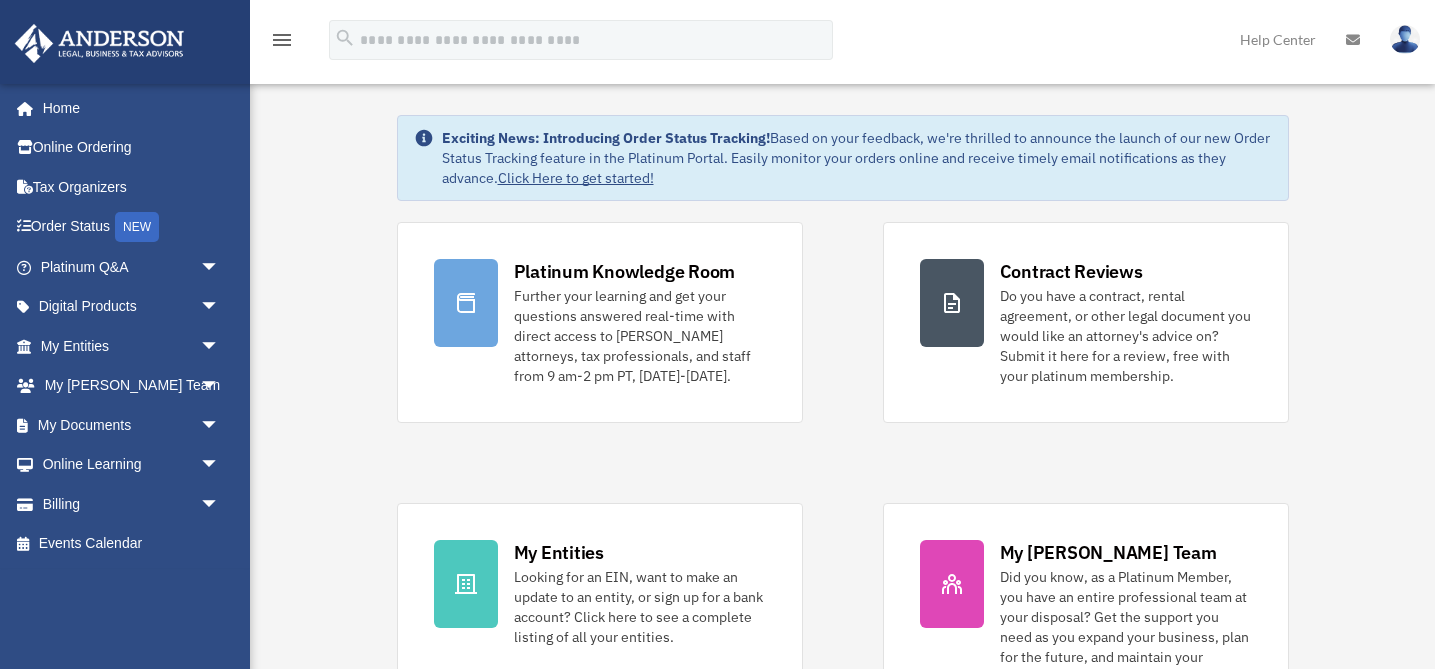 scroll, scrollTop: 52, scrollLeft: 0, axis: vertical 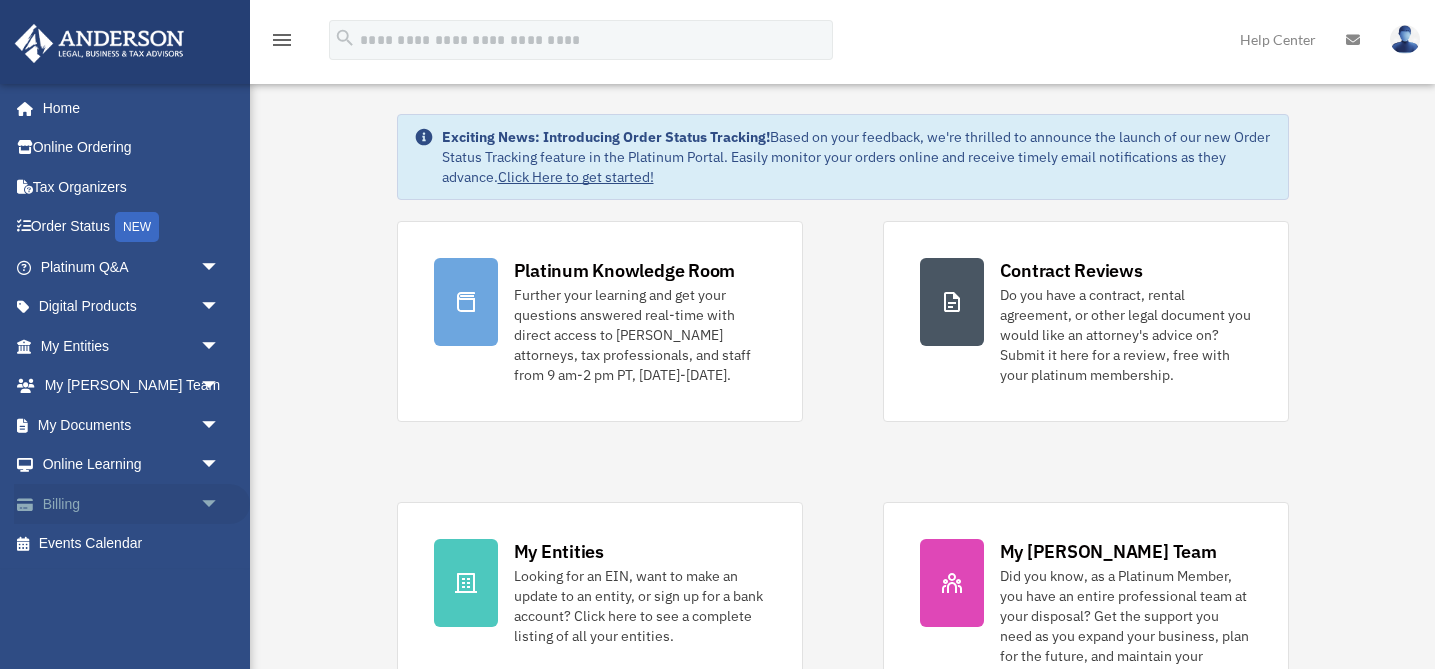 click on "arrow_drop_down" at bounding box center (220, 504) 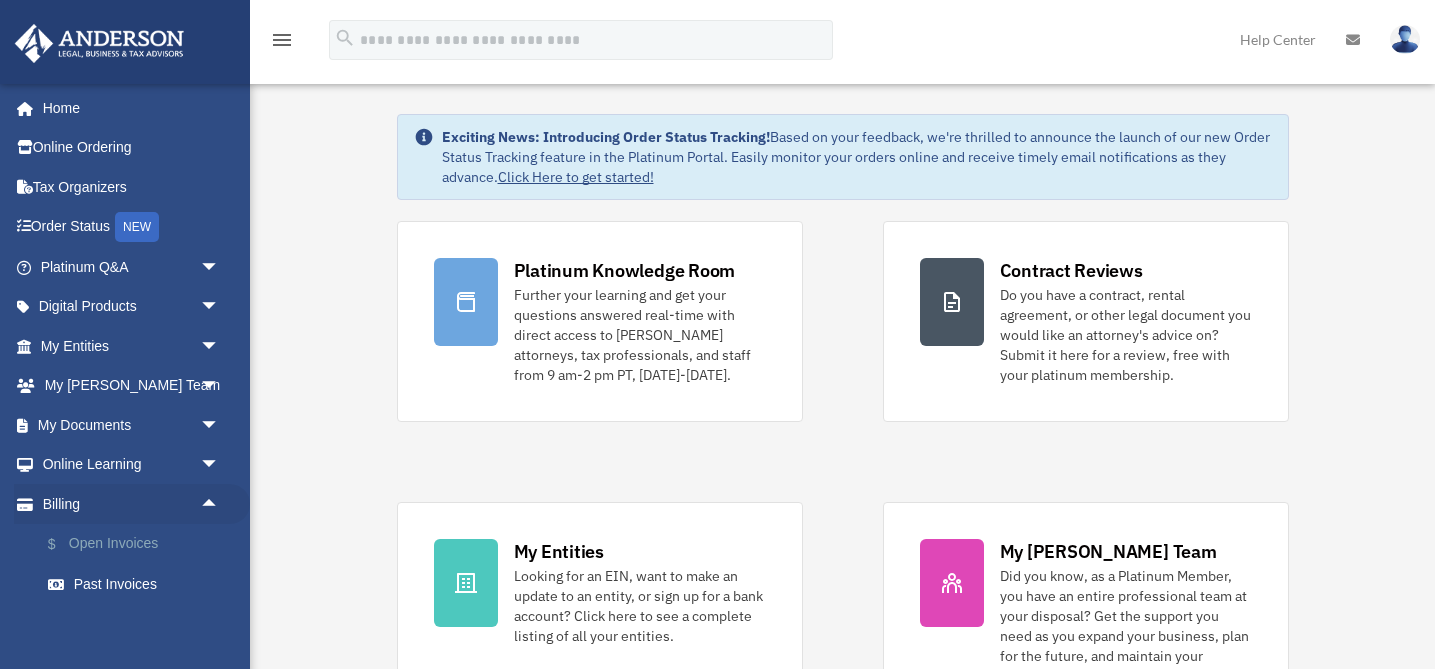 click on "$ Open Invoices" at bounding box center [139, 544] 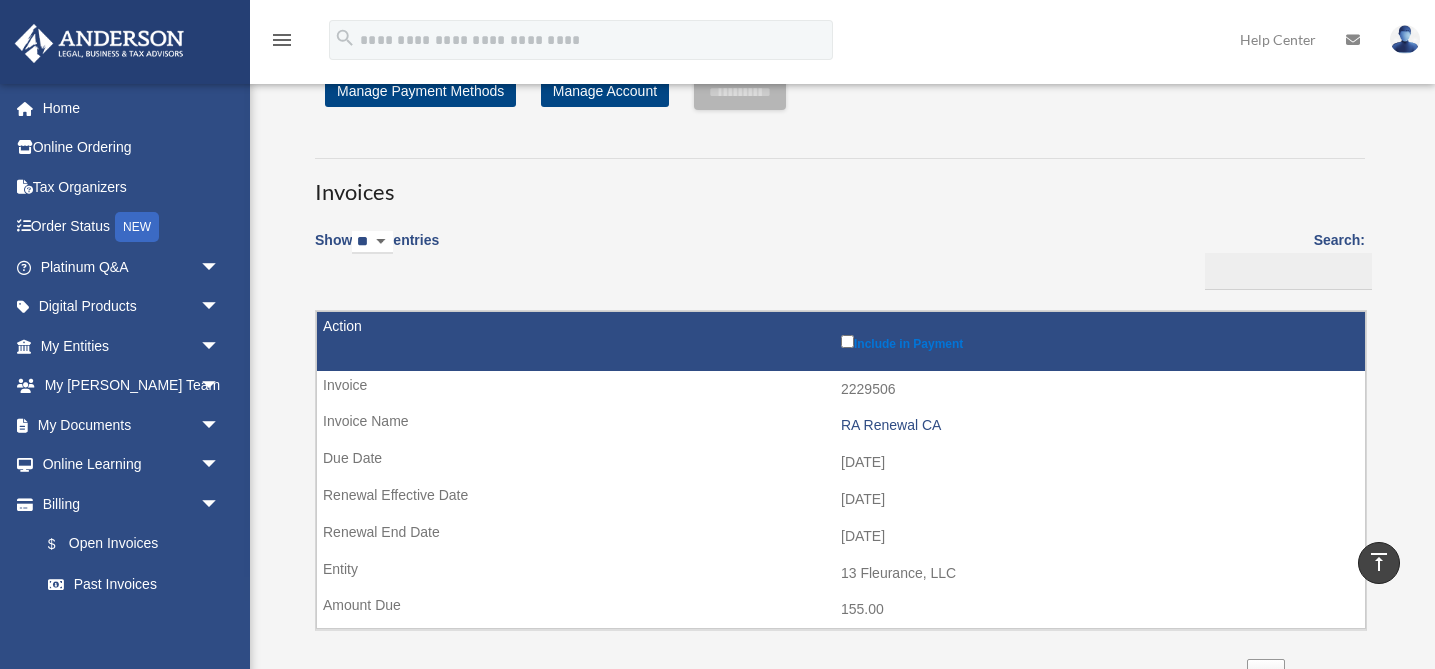 scroll, scrollTop: 0, scrollLeft: 0, axis: both 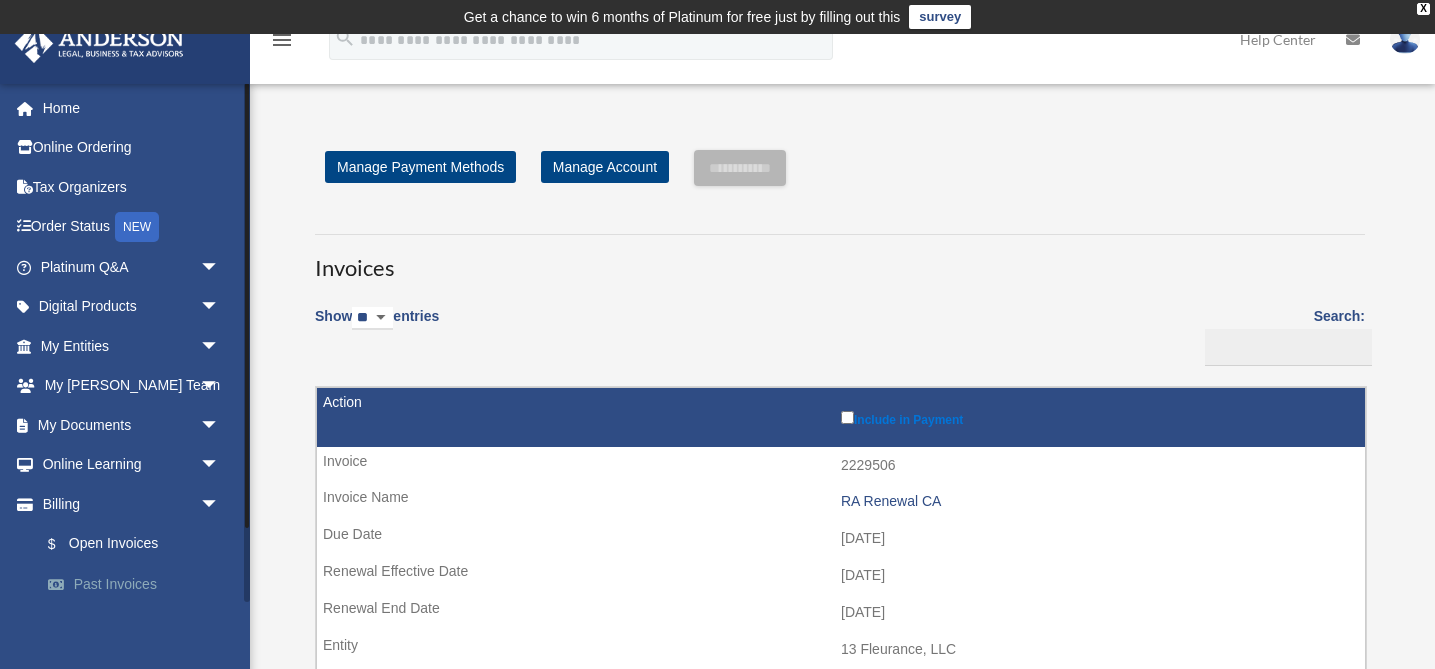 click on "Past Invoices" at bounding box center (139, 584) 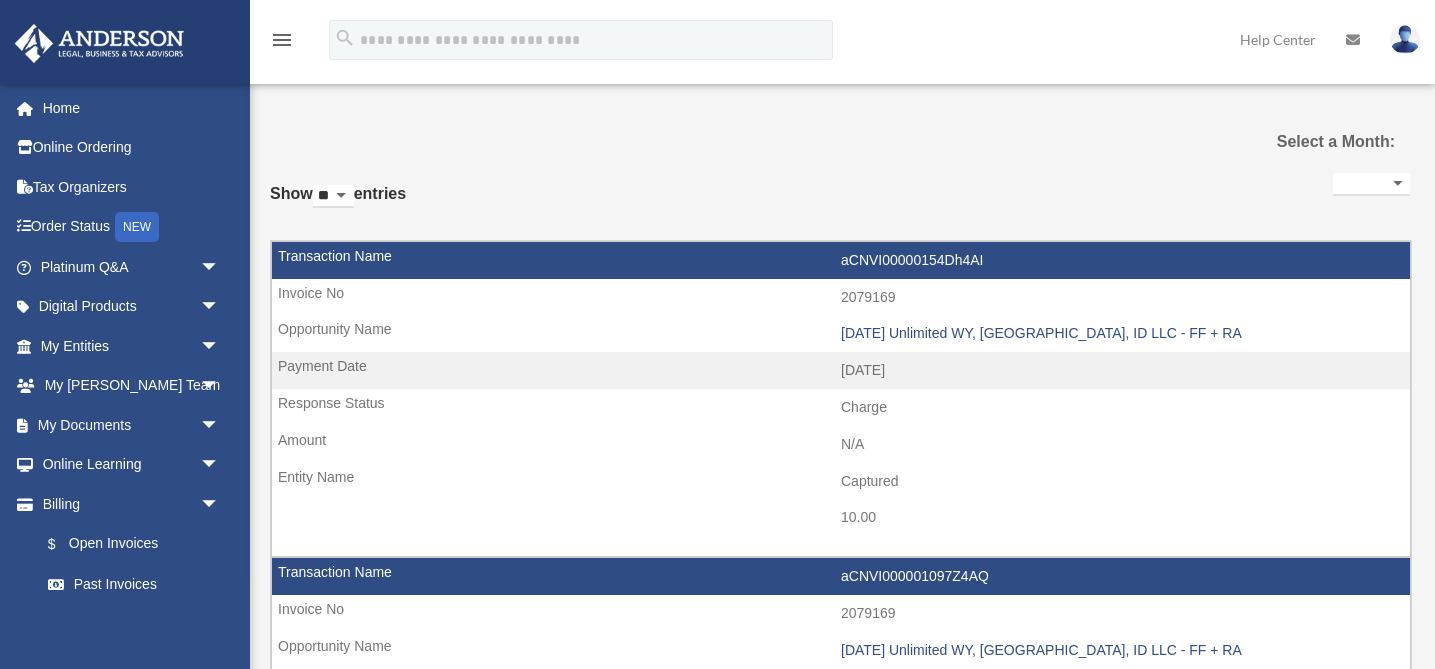 select 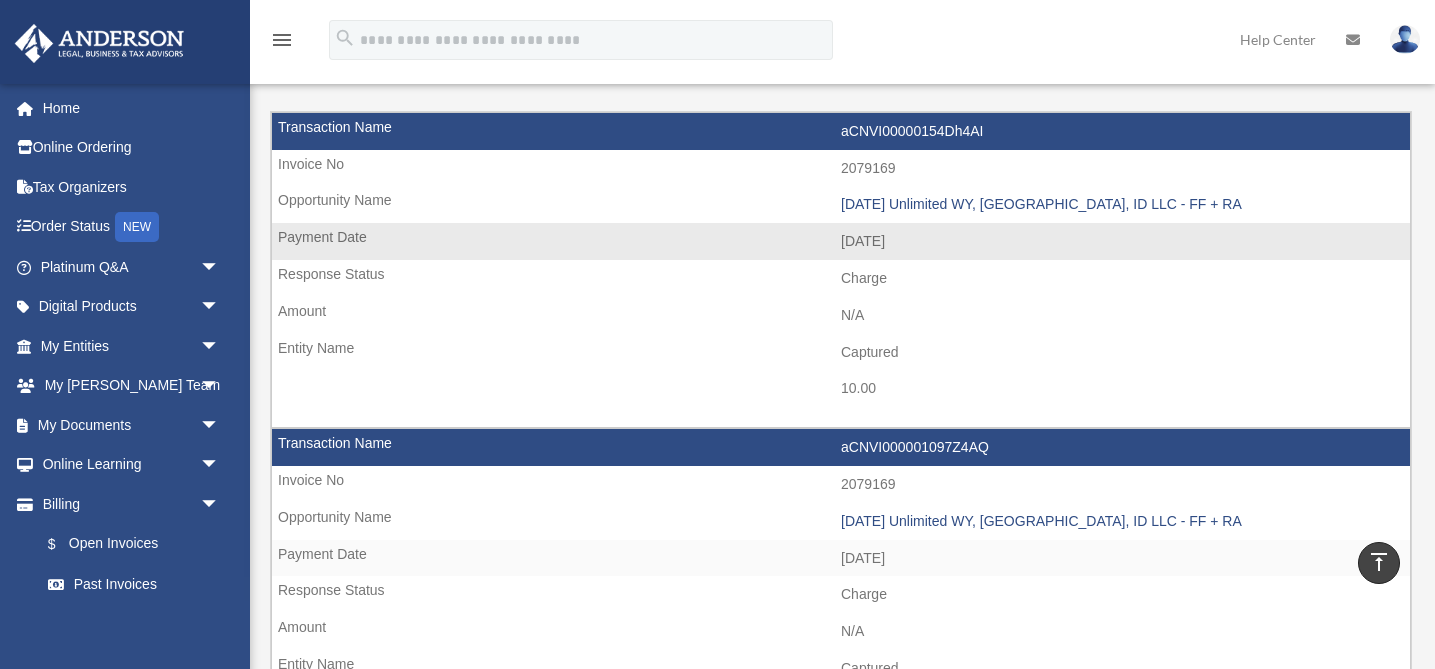 scroll, scrollTop: 0, scrollLeft: 0, axis: both 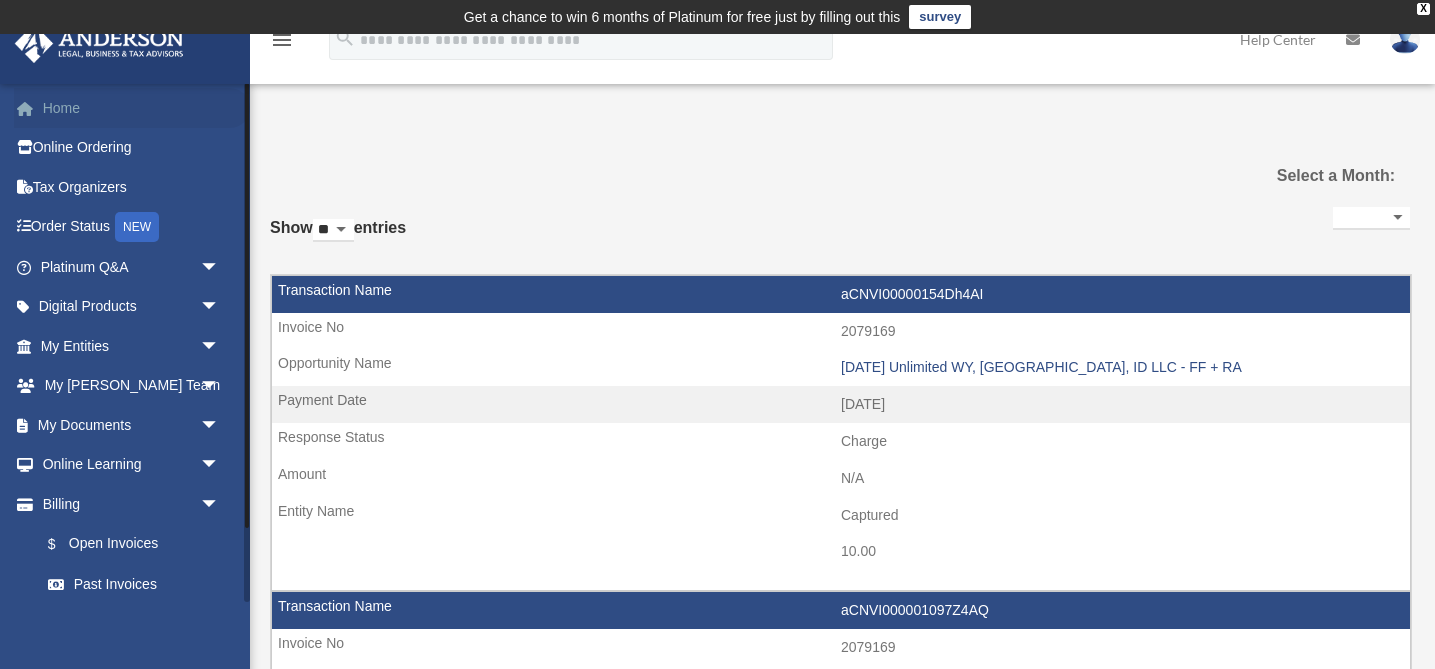 click on "Home" at bounding box center [132, 108] 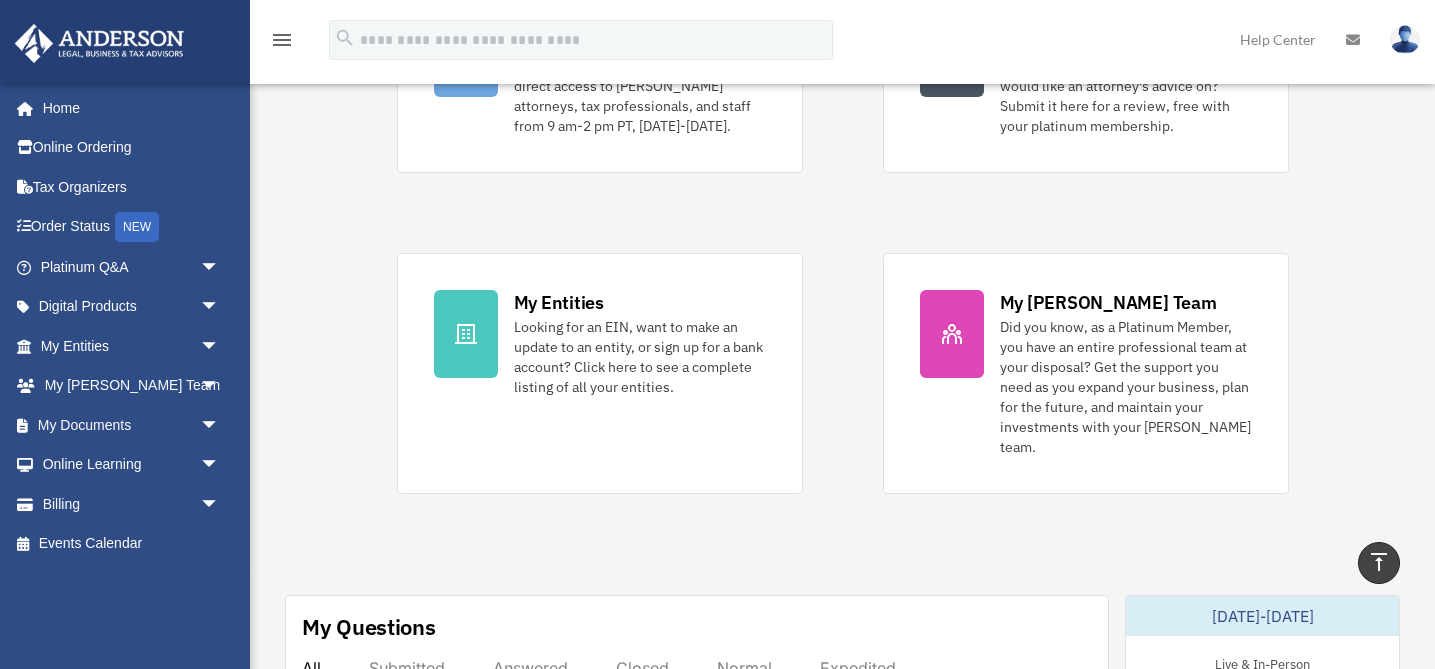 scroll, scrollTop: 0, scrollLeft: 0, axis: both 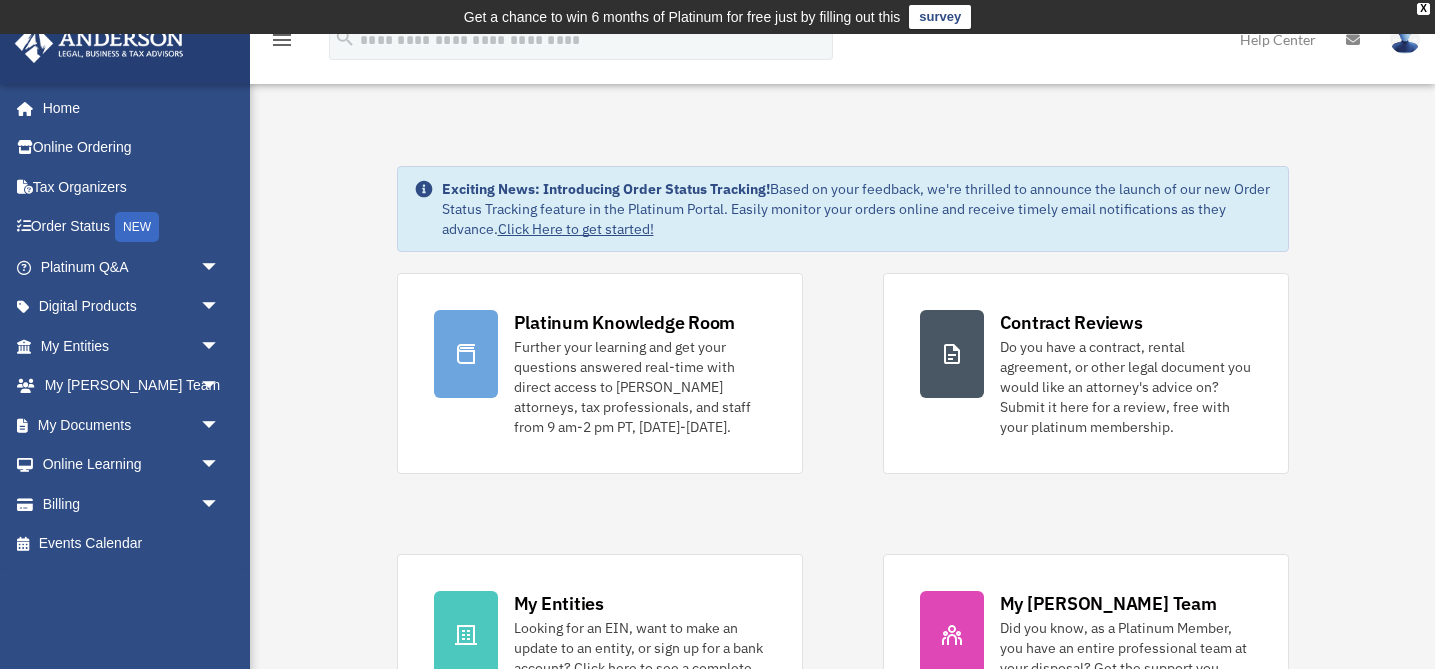 click at bounding box center [1405, 39] 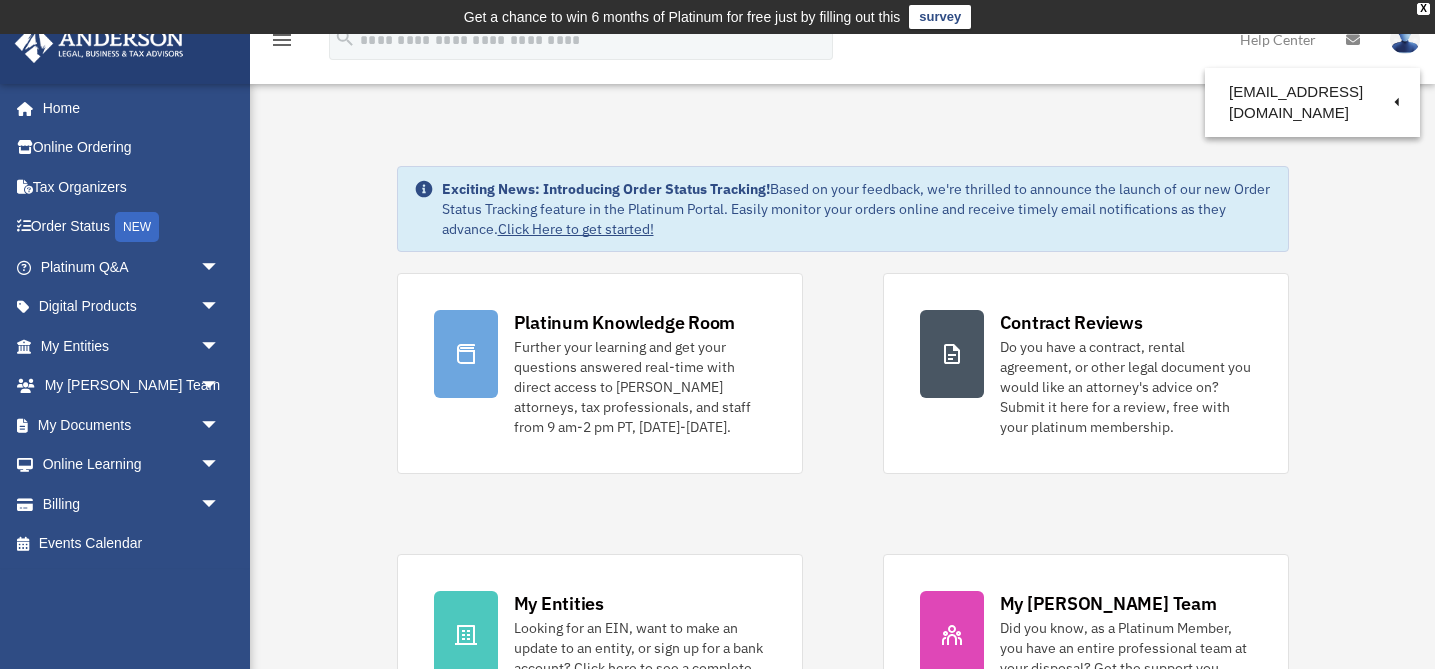 drag, startPoint x: 1044, startPoint y: 177, endPoint x: 1158, endPoint y: 143, distance: 118.96218 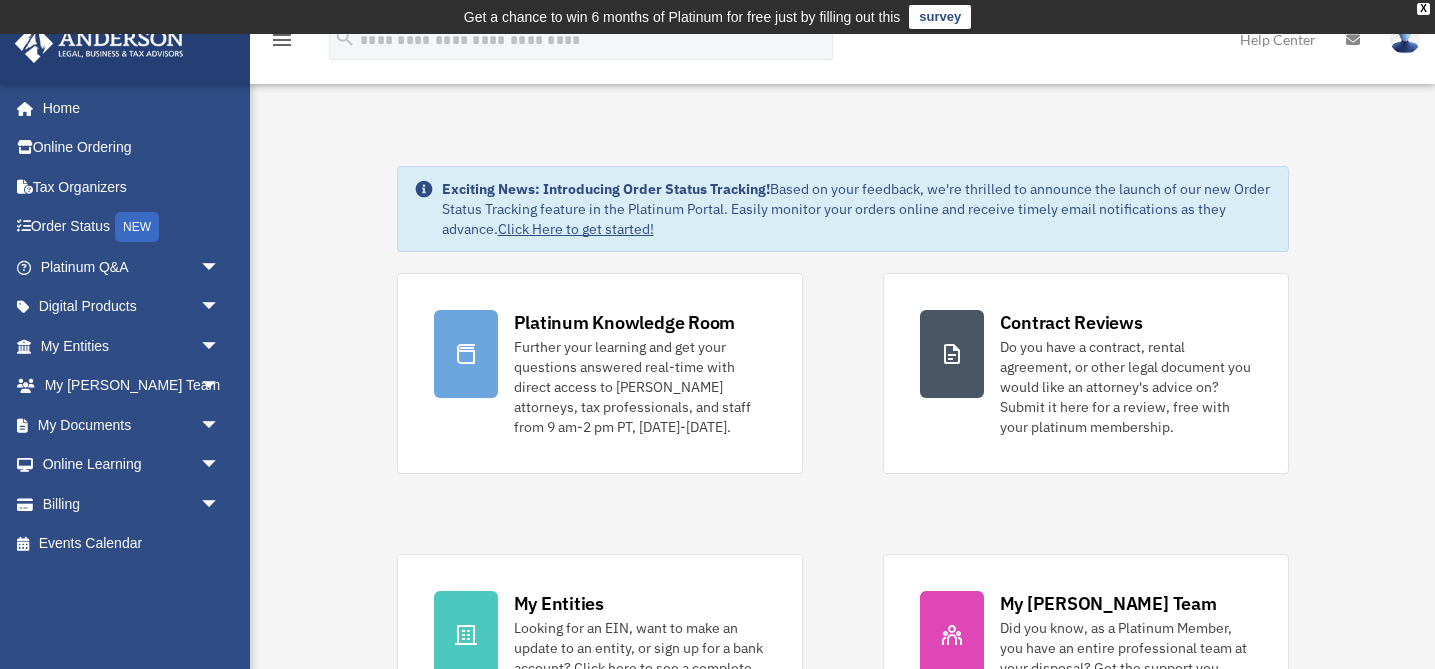 click at bounding box center (1405, 39) 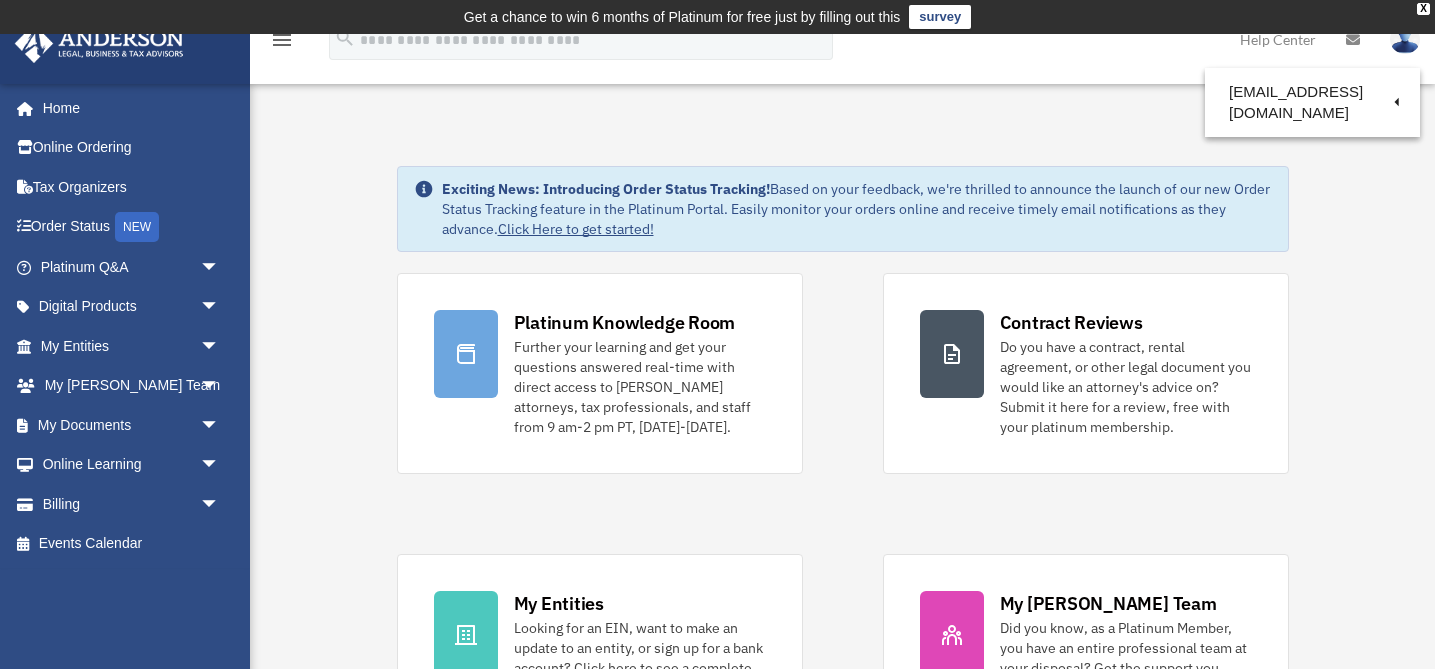 click at bounding box center (1405, 39) 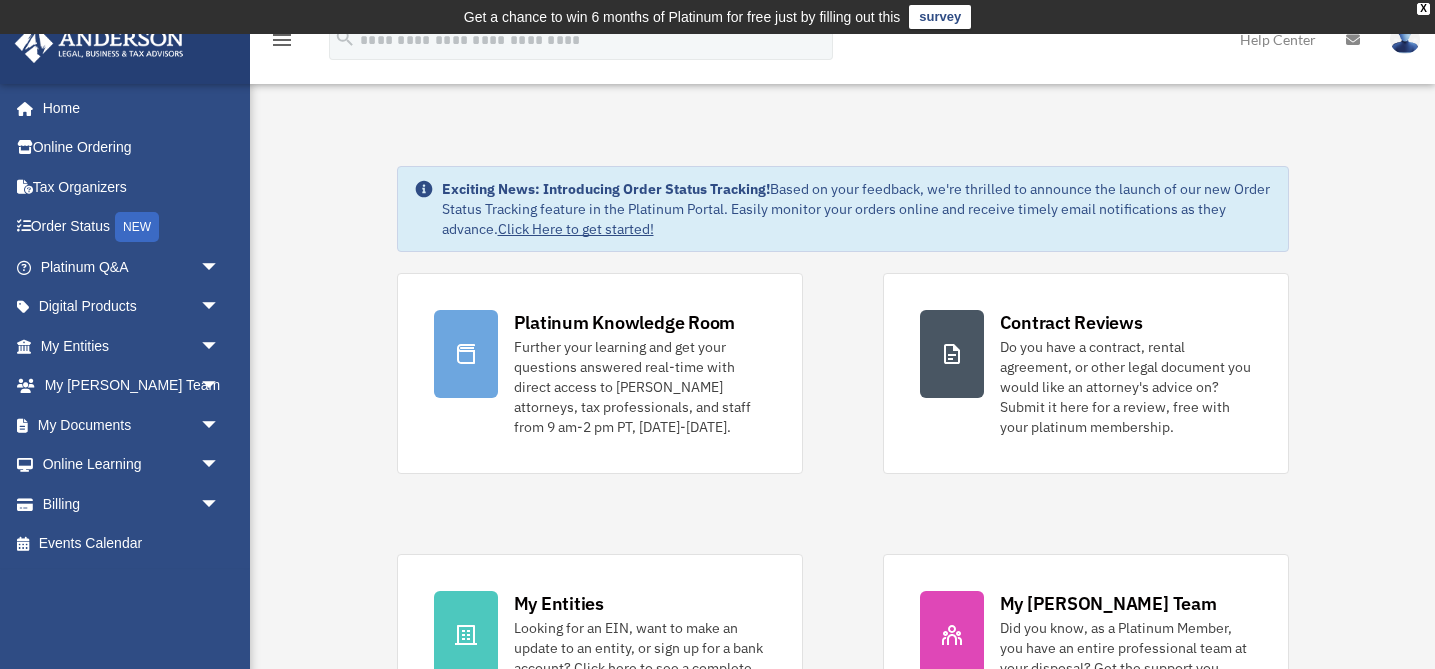 click at bounding box center (1405, 39) 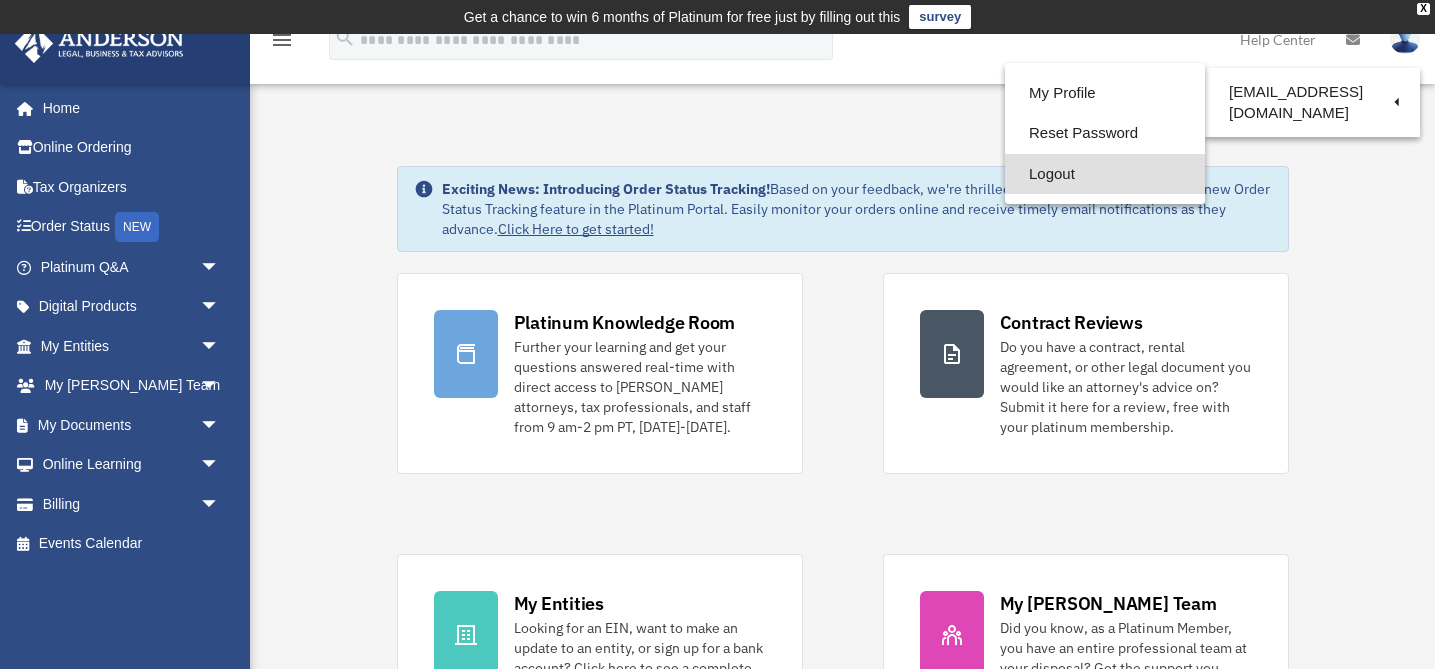 click on "Logout" at bounding box center [1105, 174] 